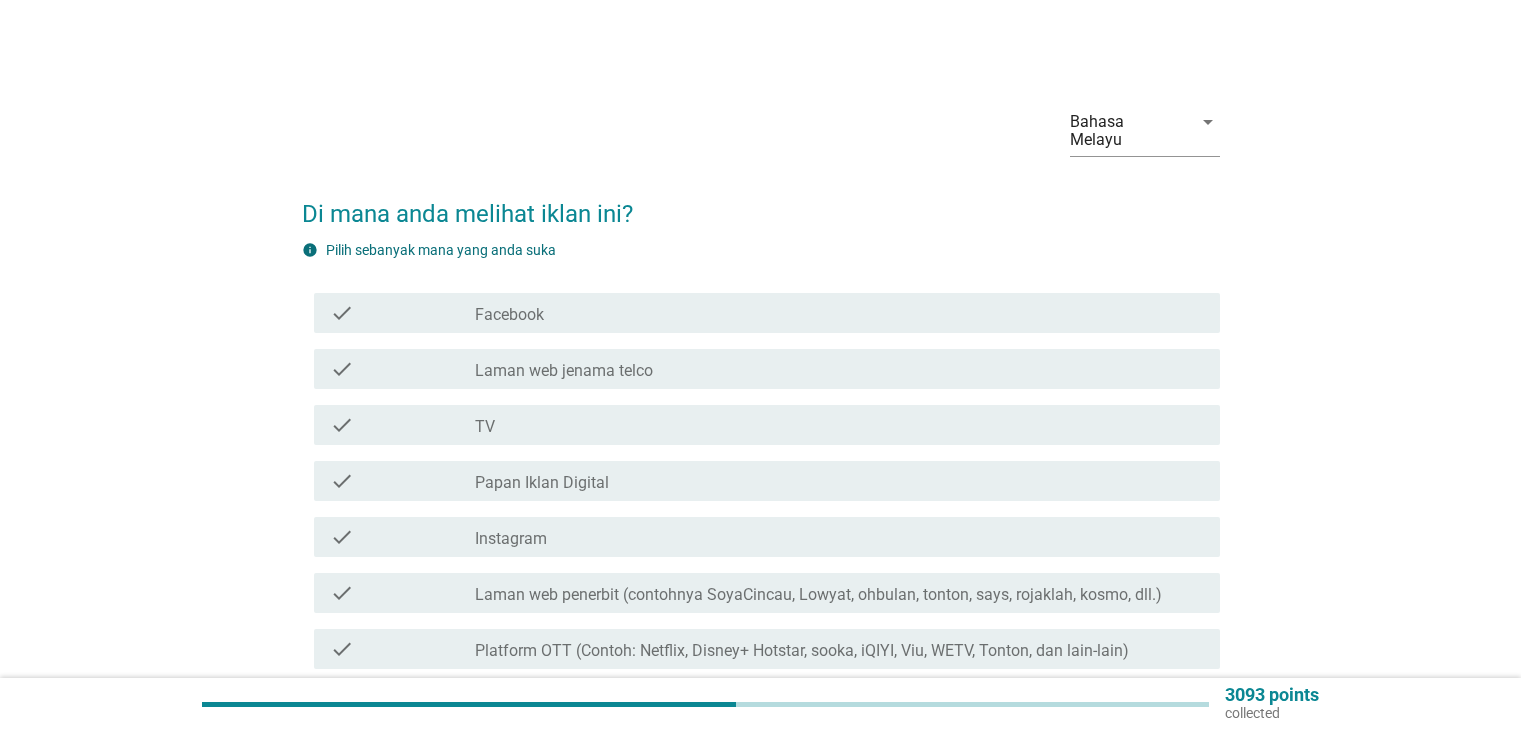 scroll, scrollTop: 0, scrollLeft: 0, axis: both 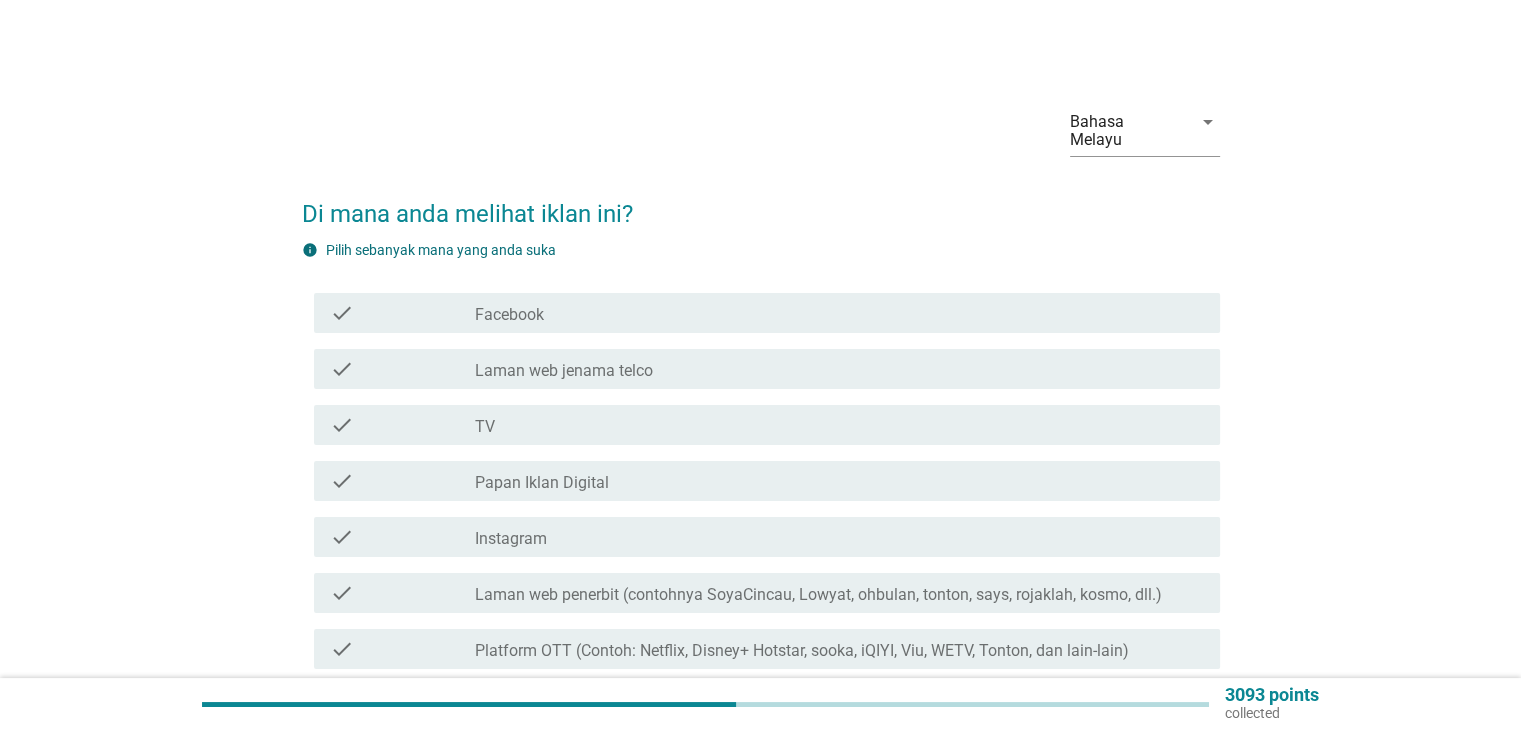 click on "check_box_outline_blank TV" at bounding box center (839, 425) 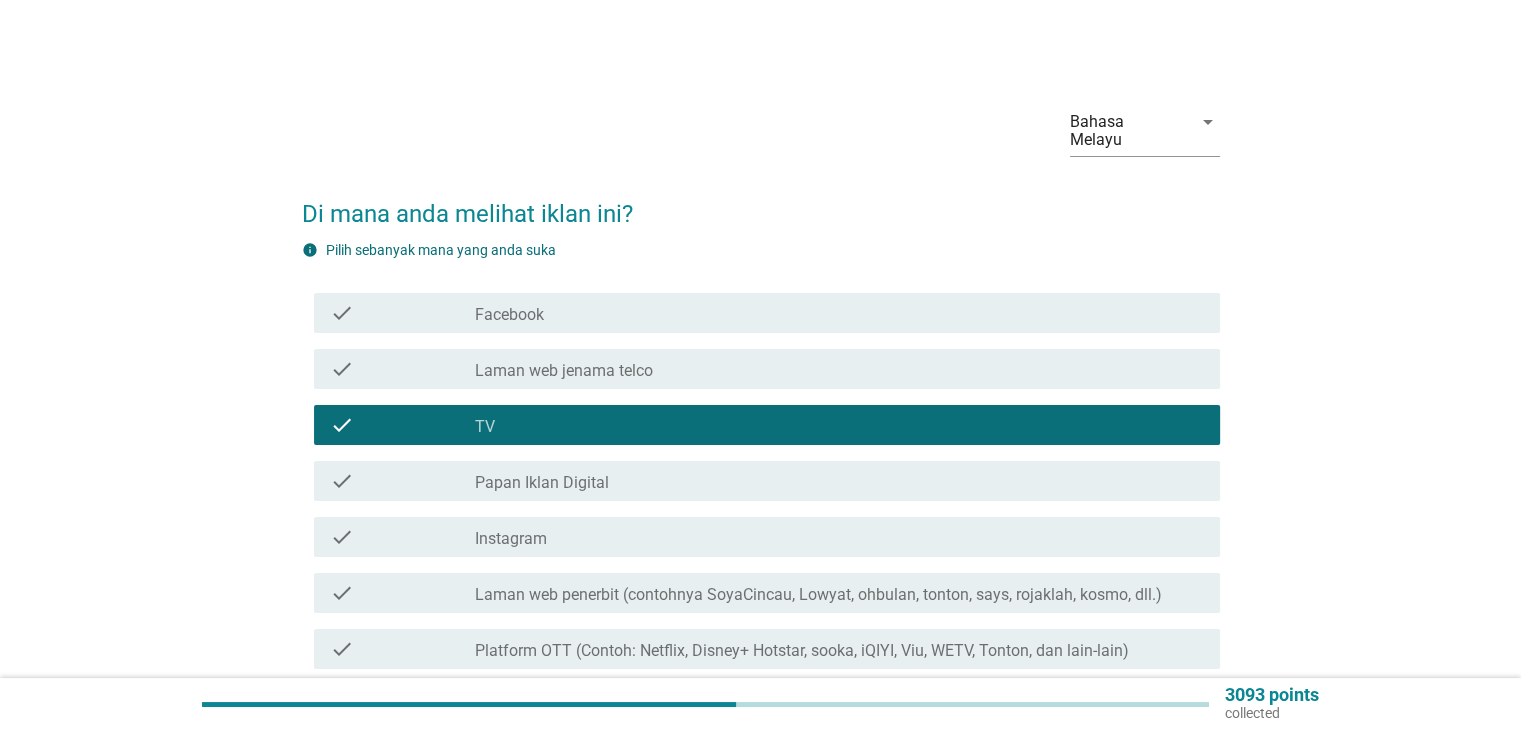 click on "check_box_outline_blank Papan Iklan Digital" at bounding box center (839, 481) 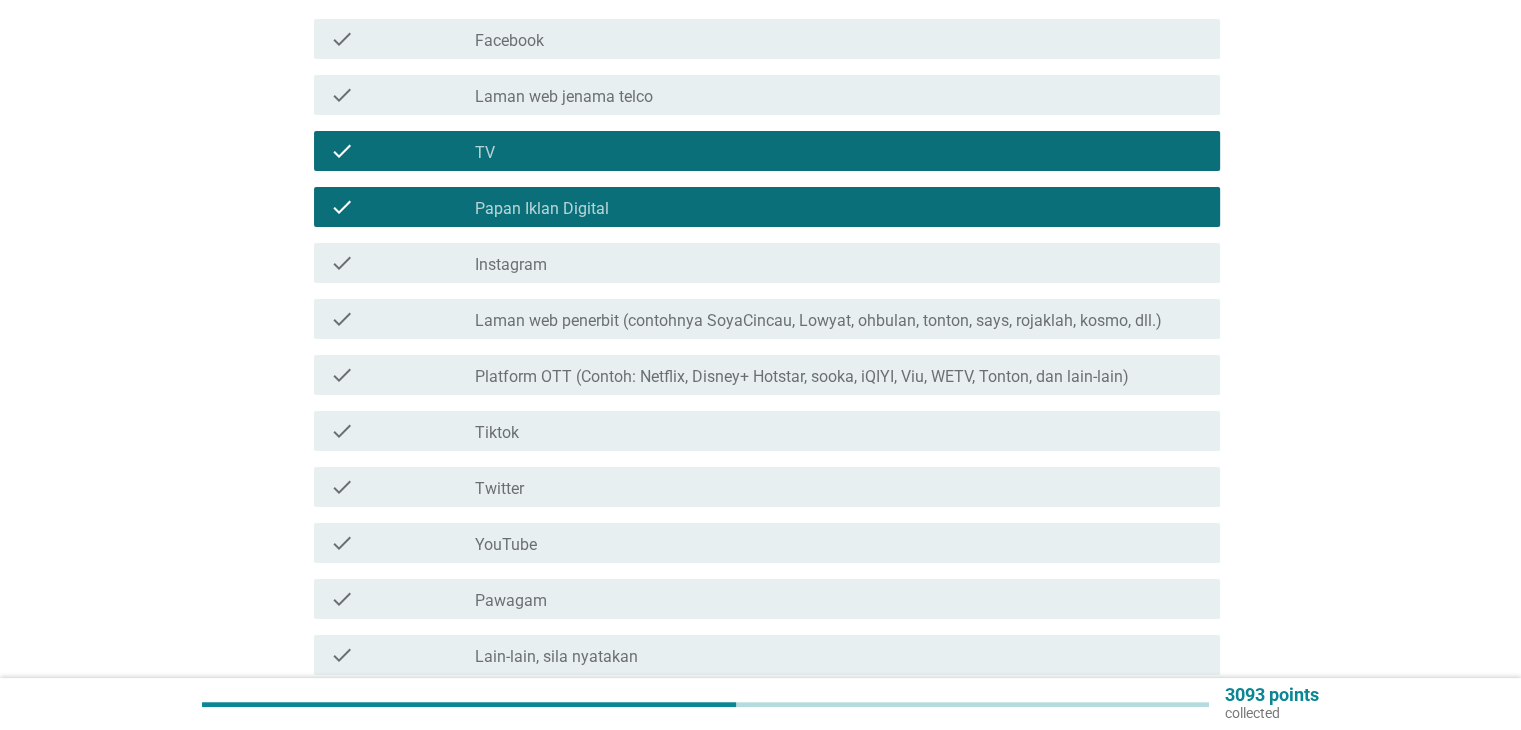 scroll, scrollTop: 300, scrollLeft: 0, axis: vertical 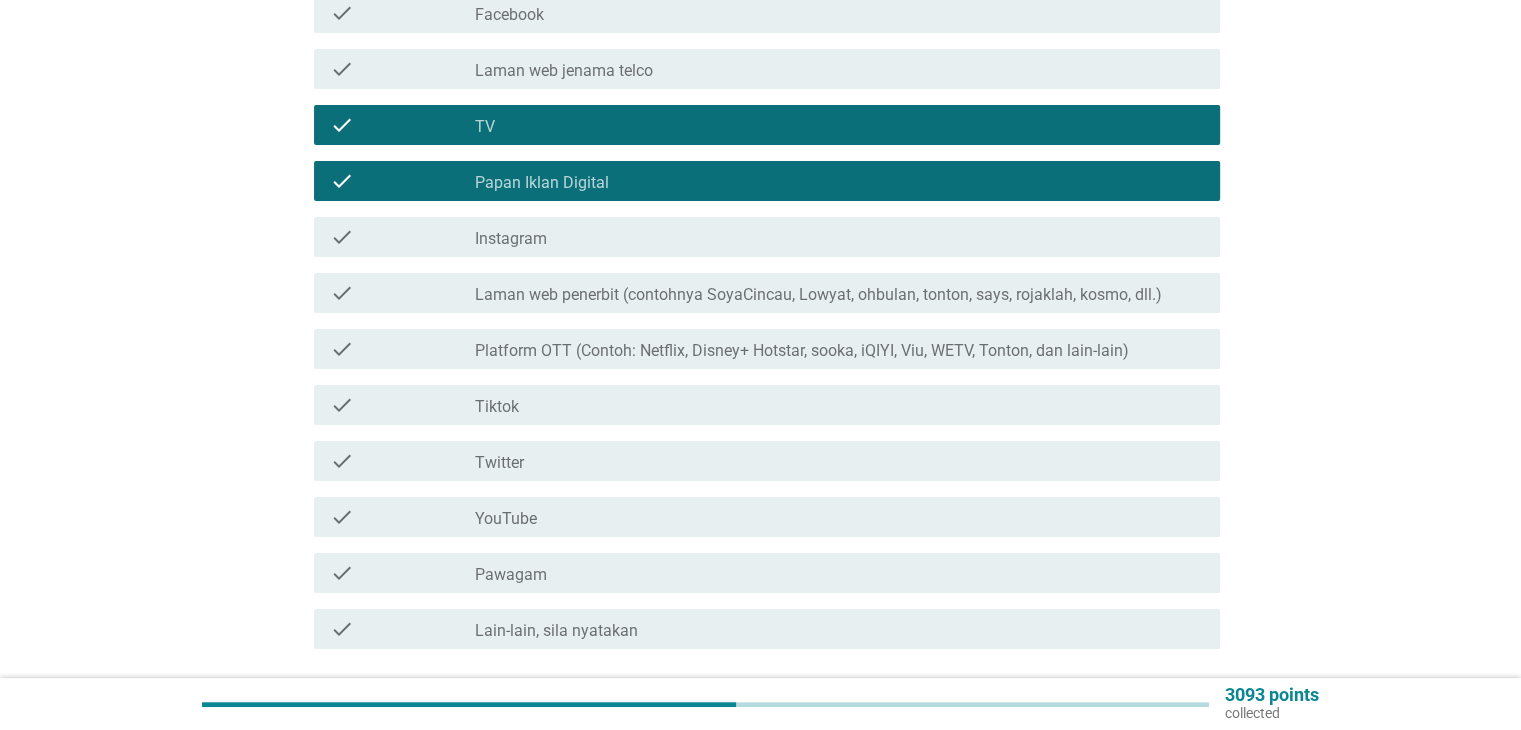 click on "check_box_outline_blank YouTube" at bounding box center [839, 517] 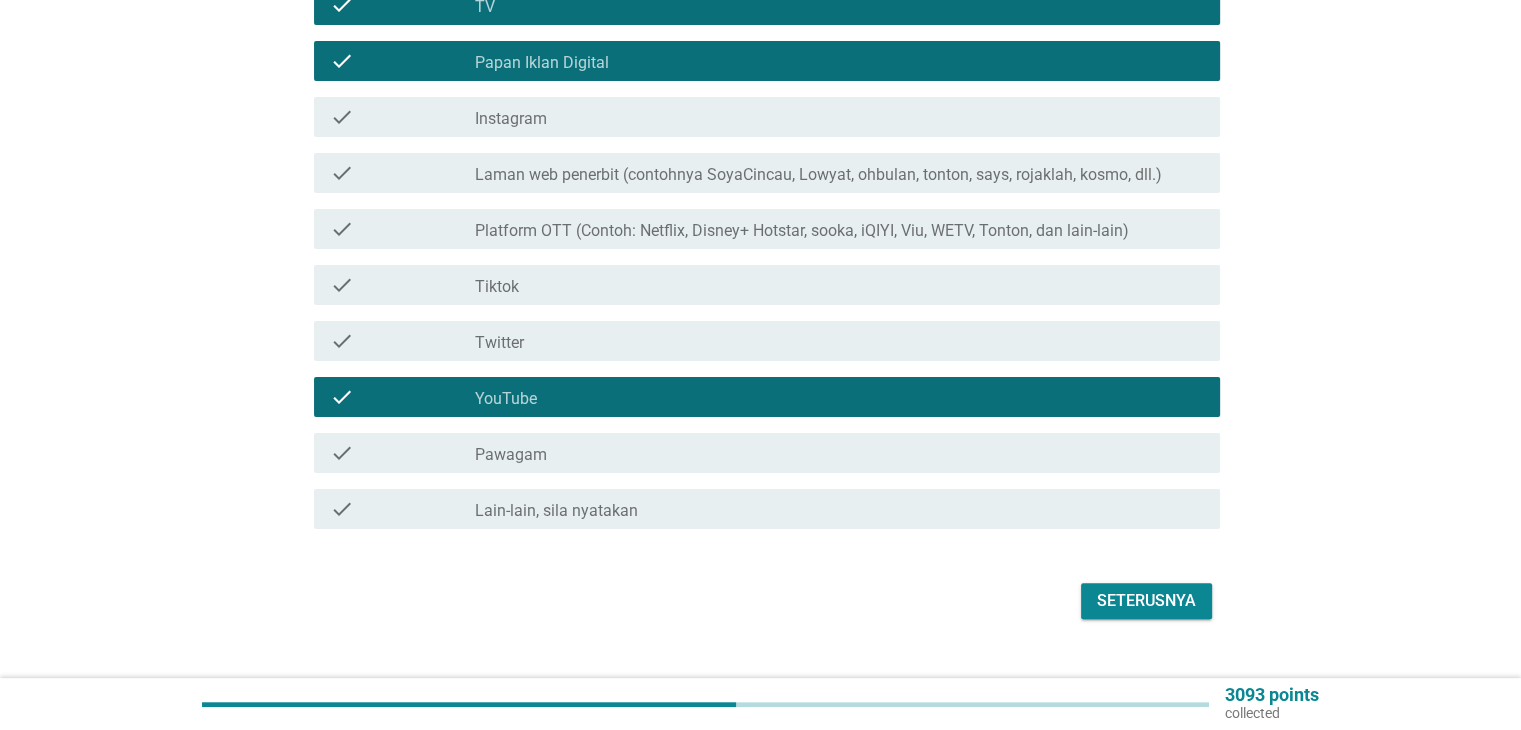 scroll, scrollTop: 439, scrollLeft: 0, axis: vertical 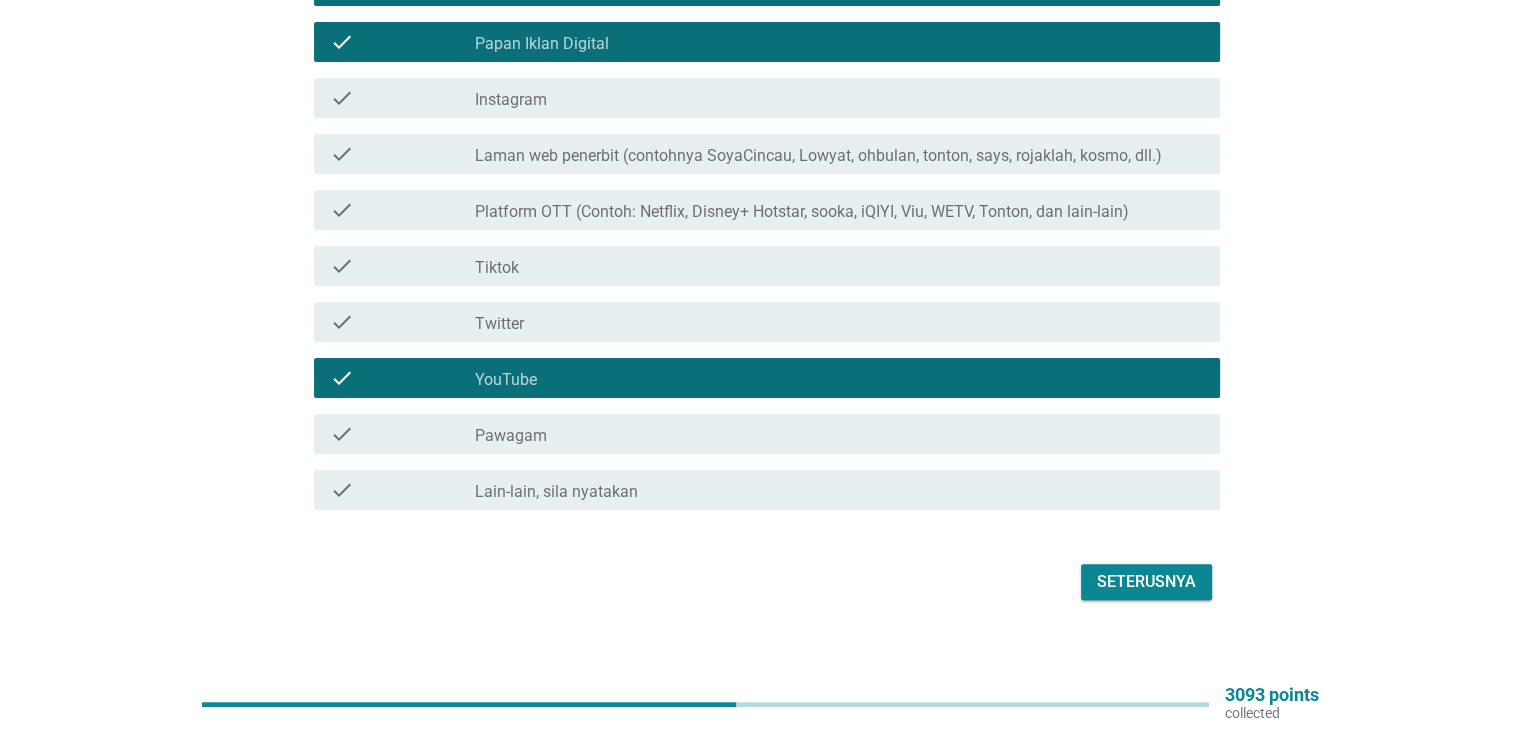 click on "Seterusnya" at bounding box center [1146, 582] 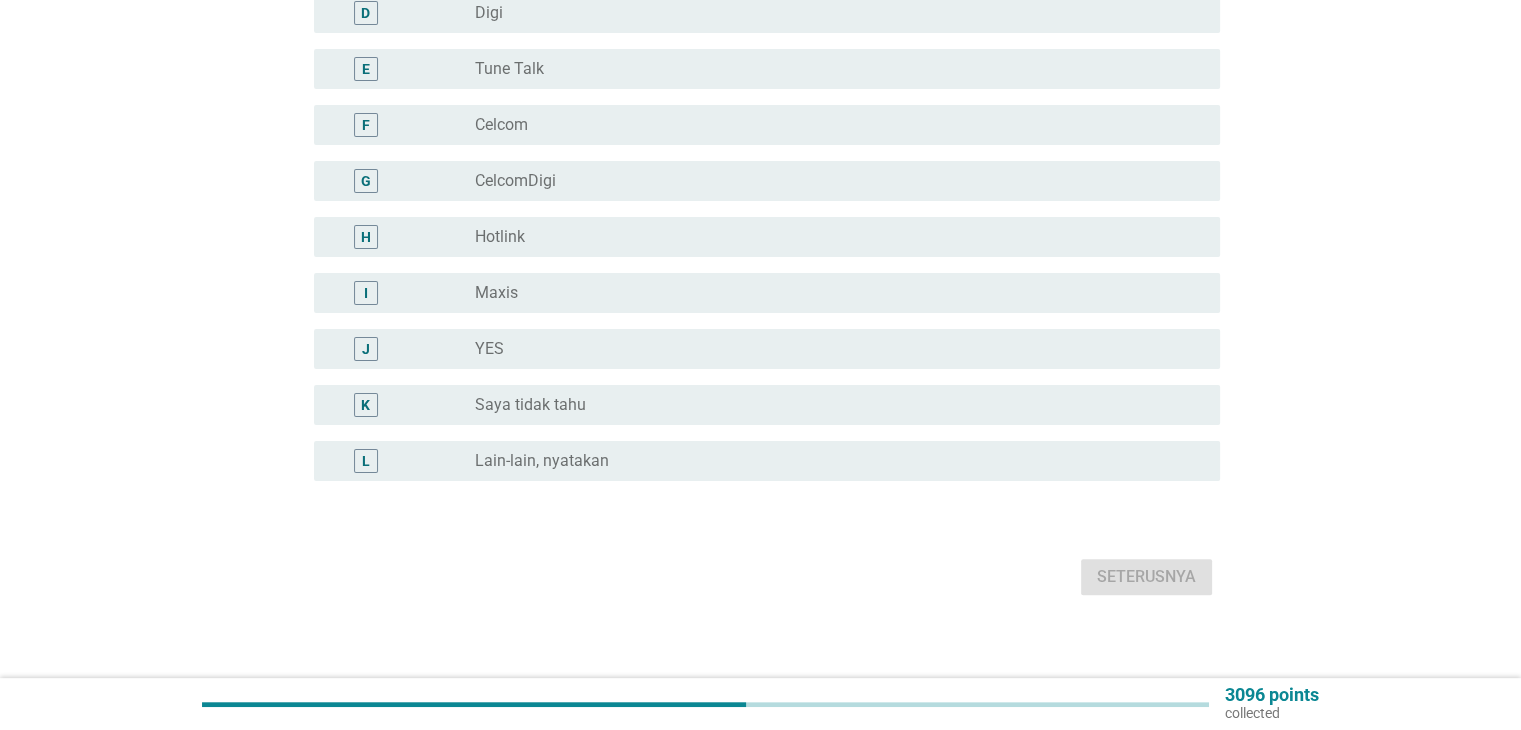 scroll, scrollTop: 0, scrollLeft: 0, axis: both 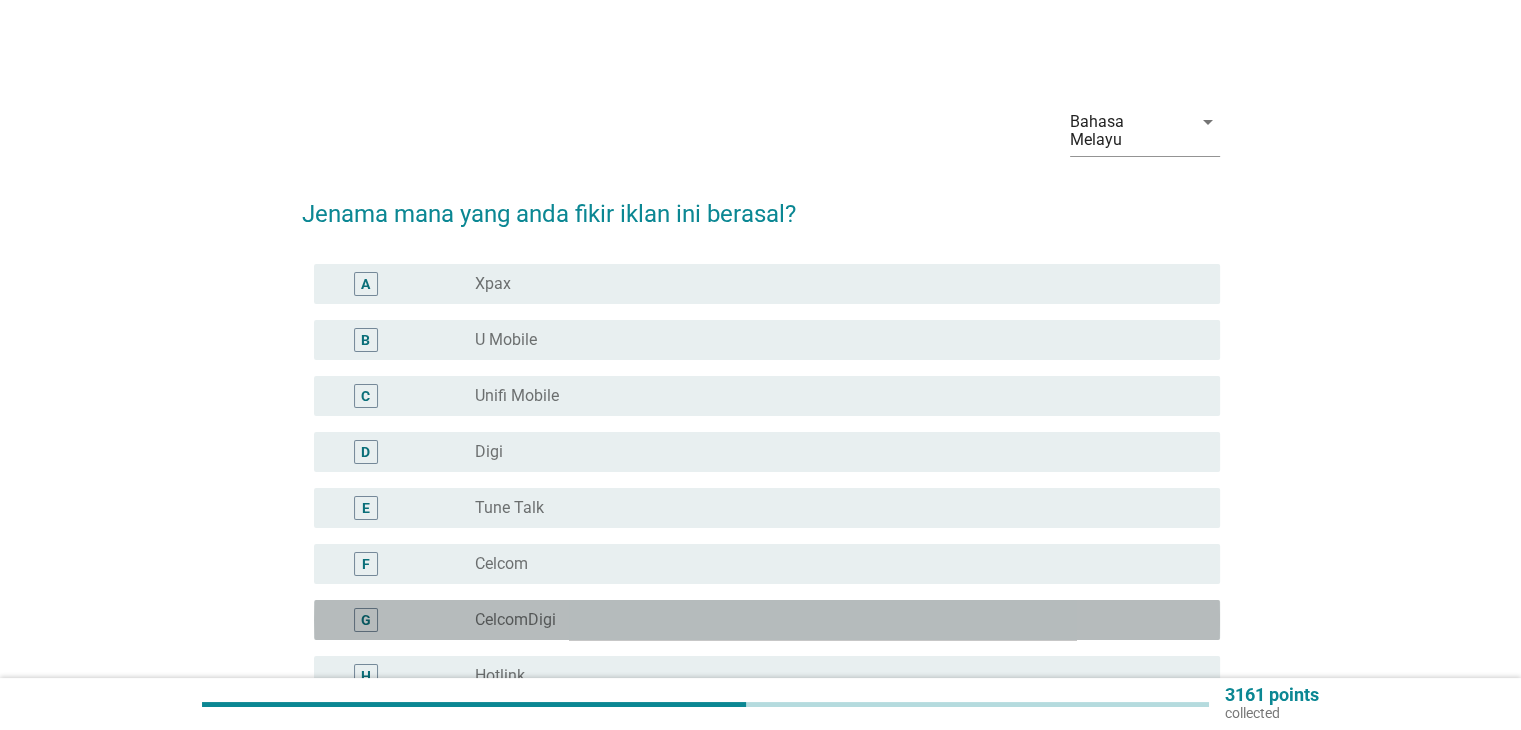 click on "radio_button_unchecked CelcomDigi" at bounding box center [831, 620] 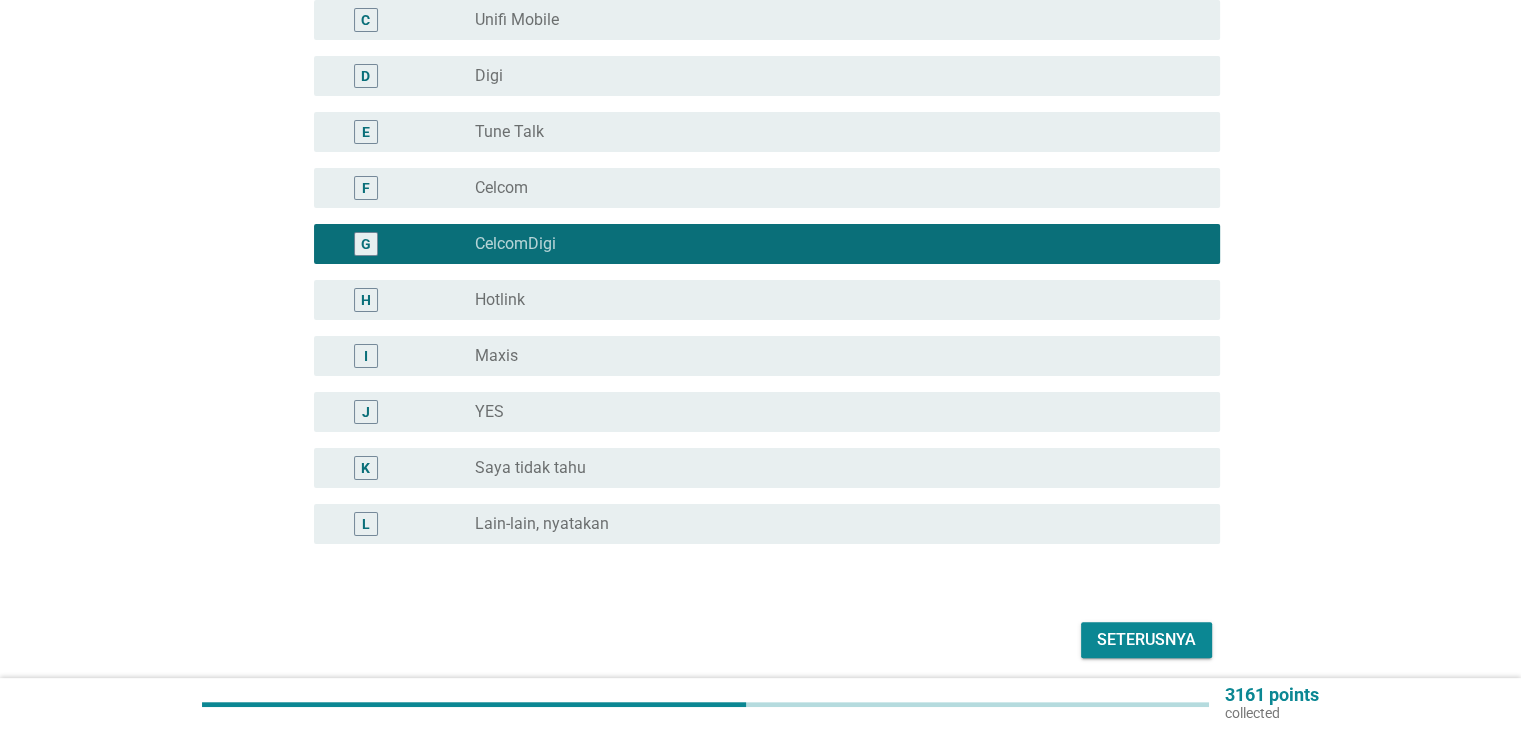 scroll, scrollTop: 400, scrollLeft: 0, axis: vertical 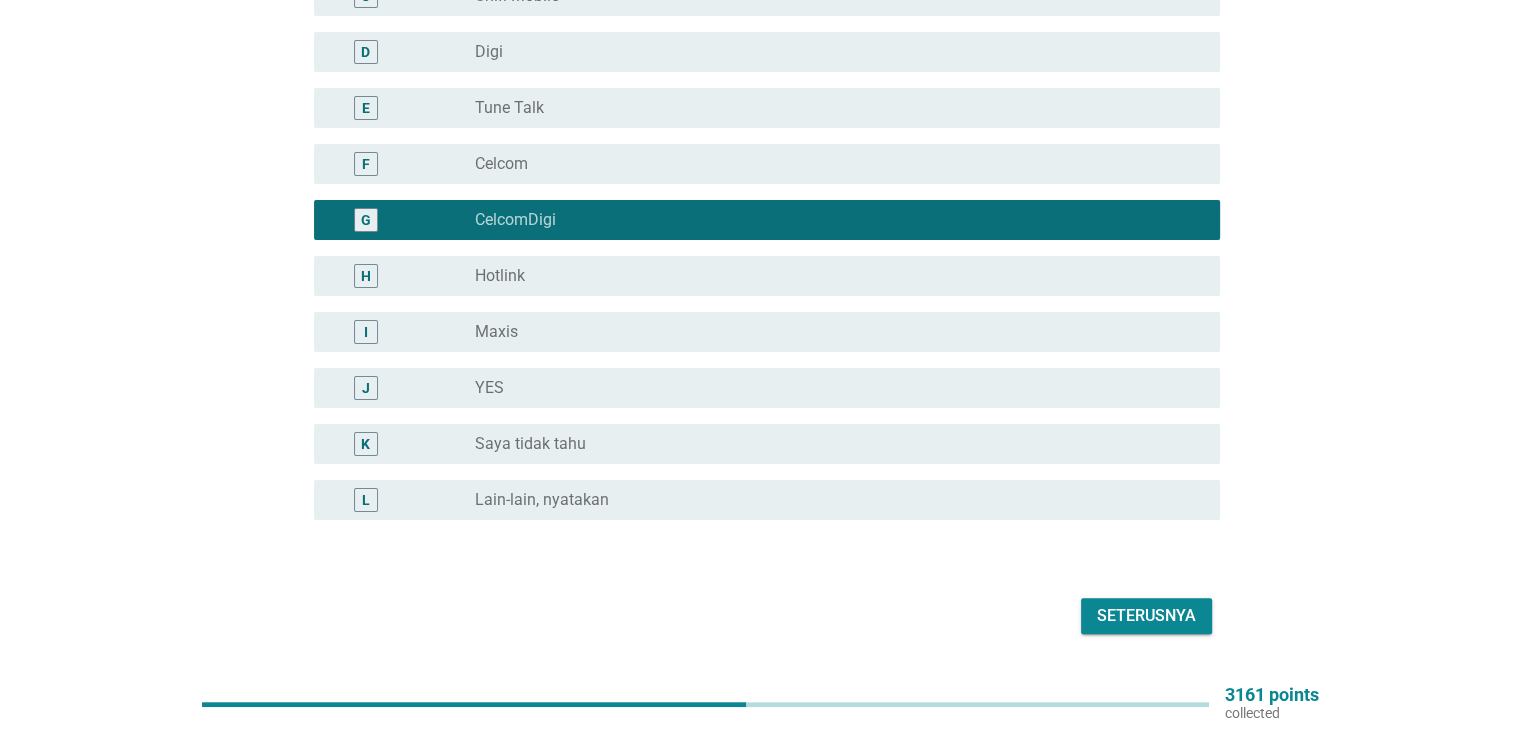 click on "Seterusnya" at bounding box center (1146, 616) 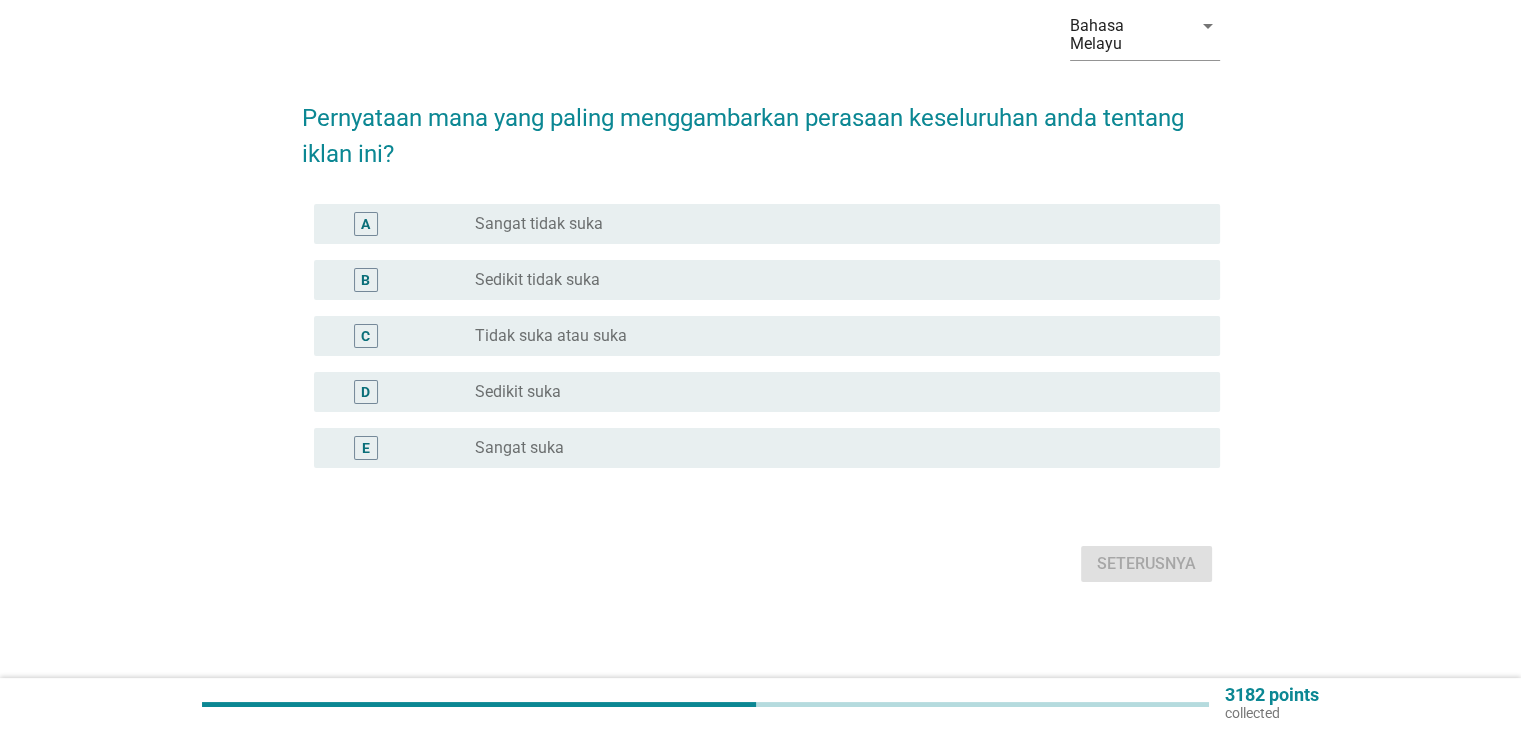 scroll, scrollTop: 0, scrollLeft: 0, axis: both 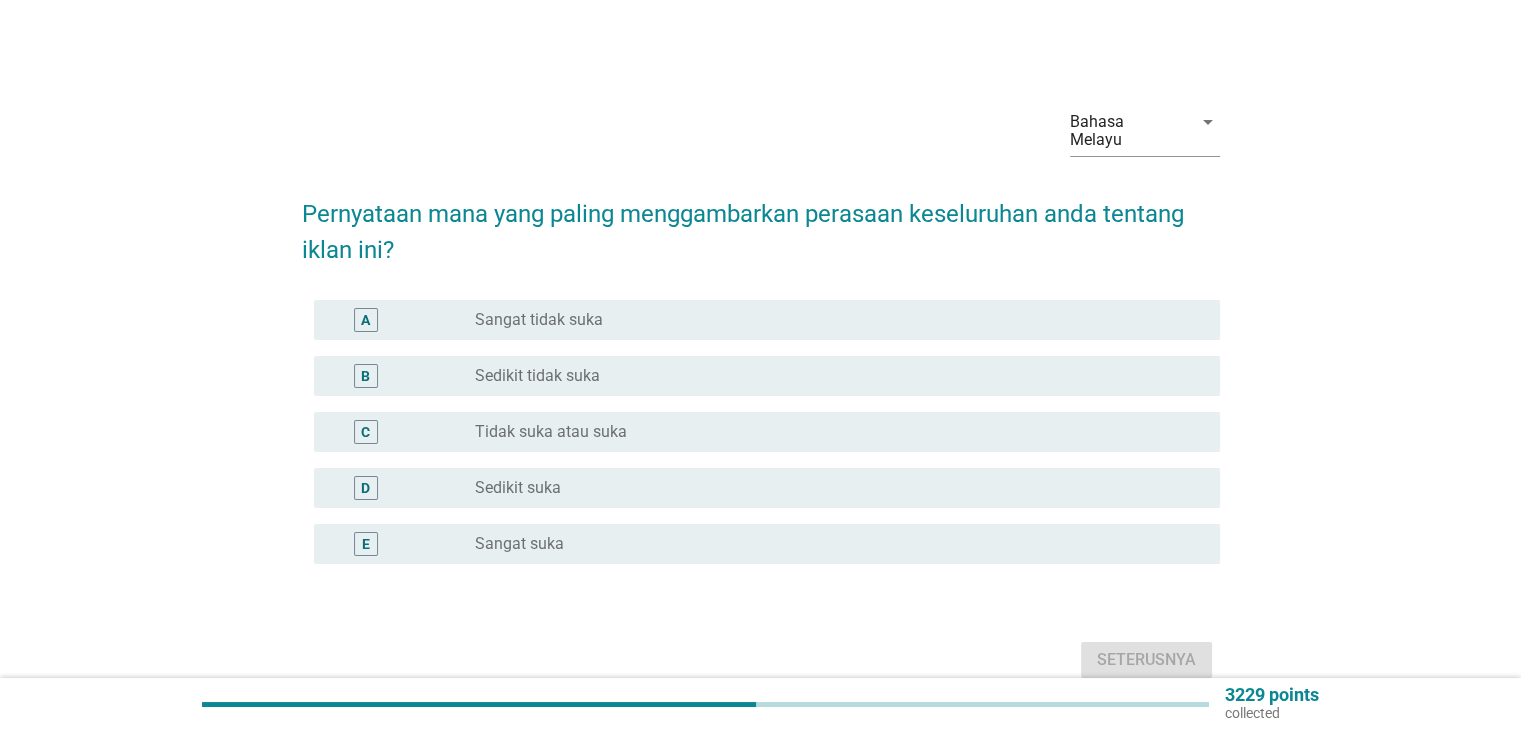 click on "Sedikit suka" at bounding box center [518, 488] 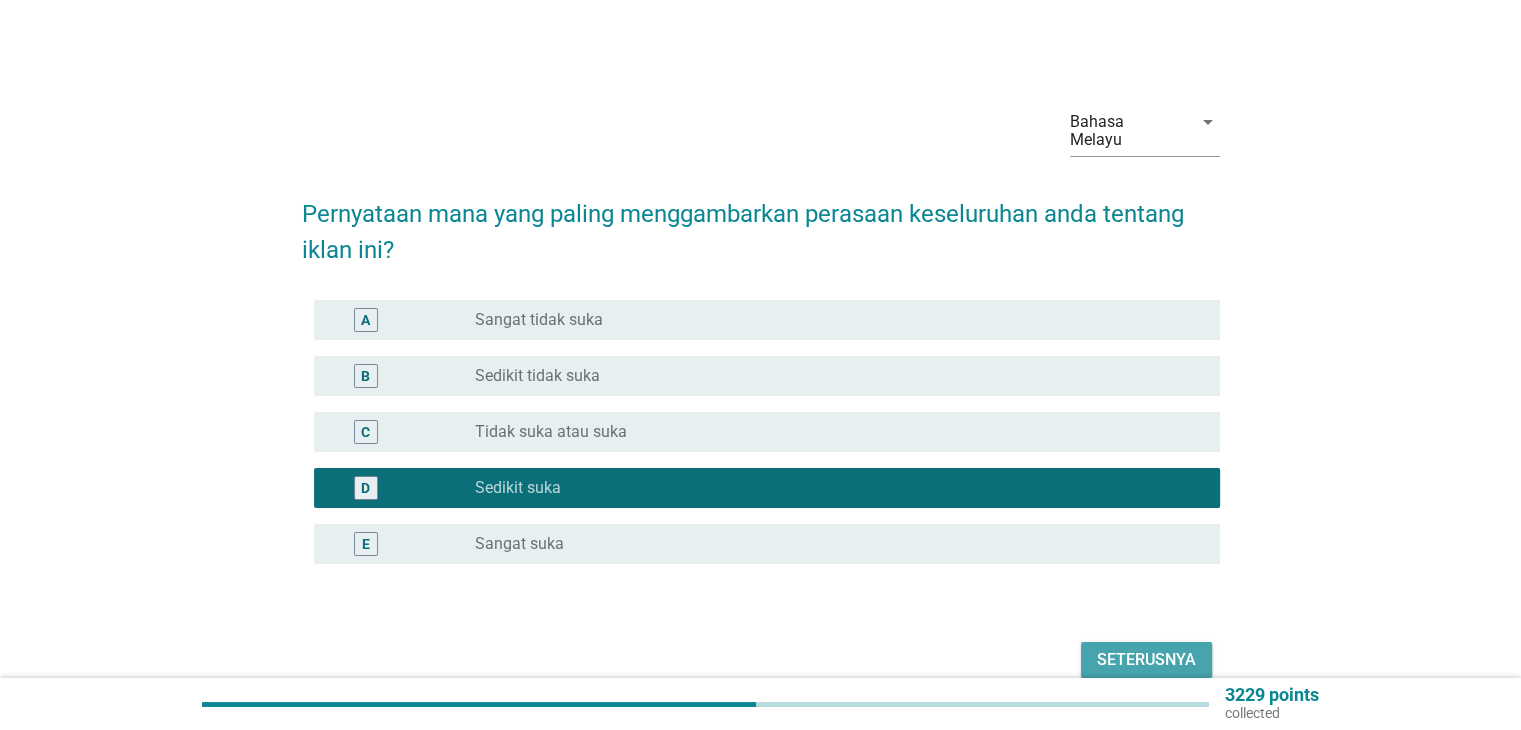 click on "Seterusnya" at bounding box center (1146, 660) 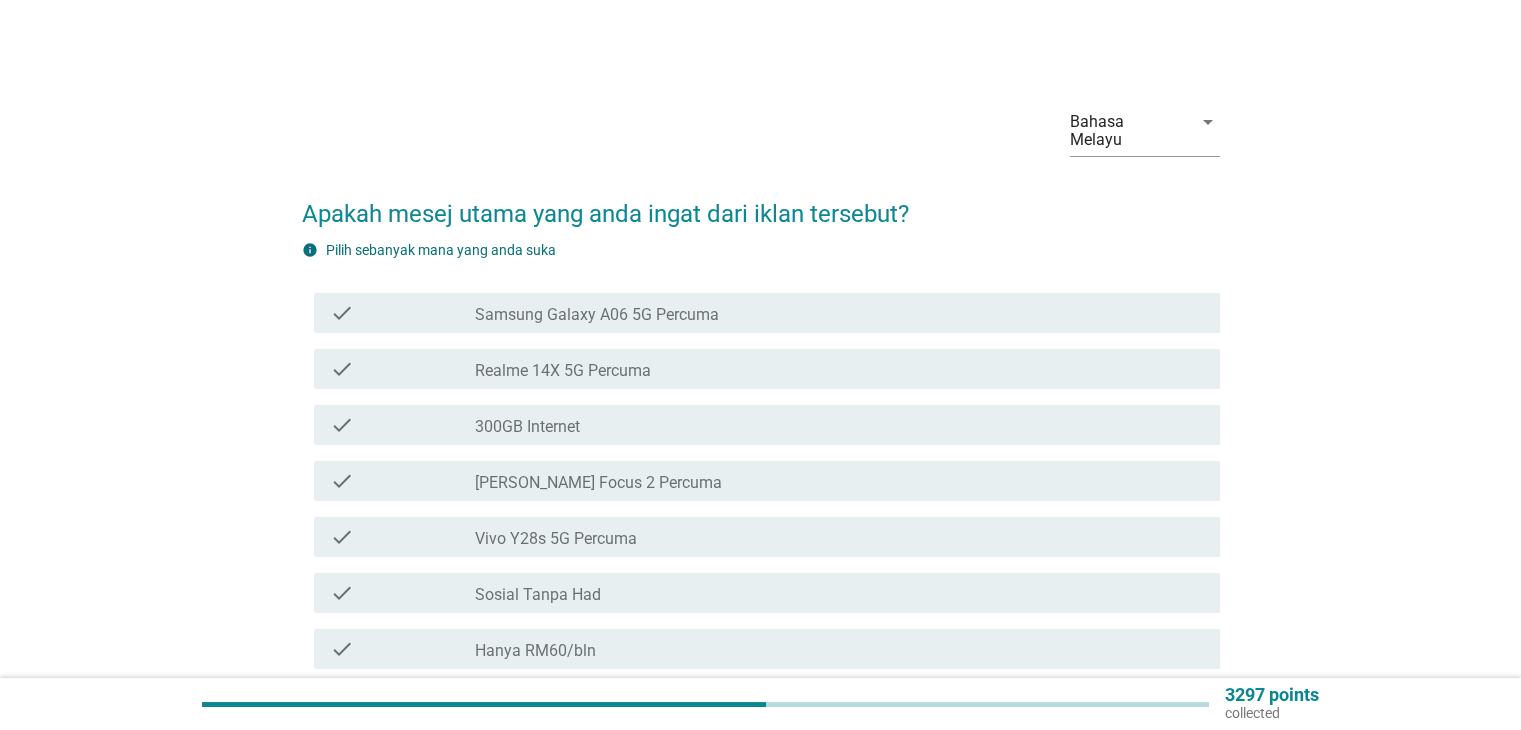 click on "check     check_box_outline_blank 300GB Internet" at bounding box center (767, 425) 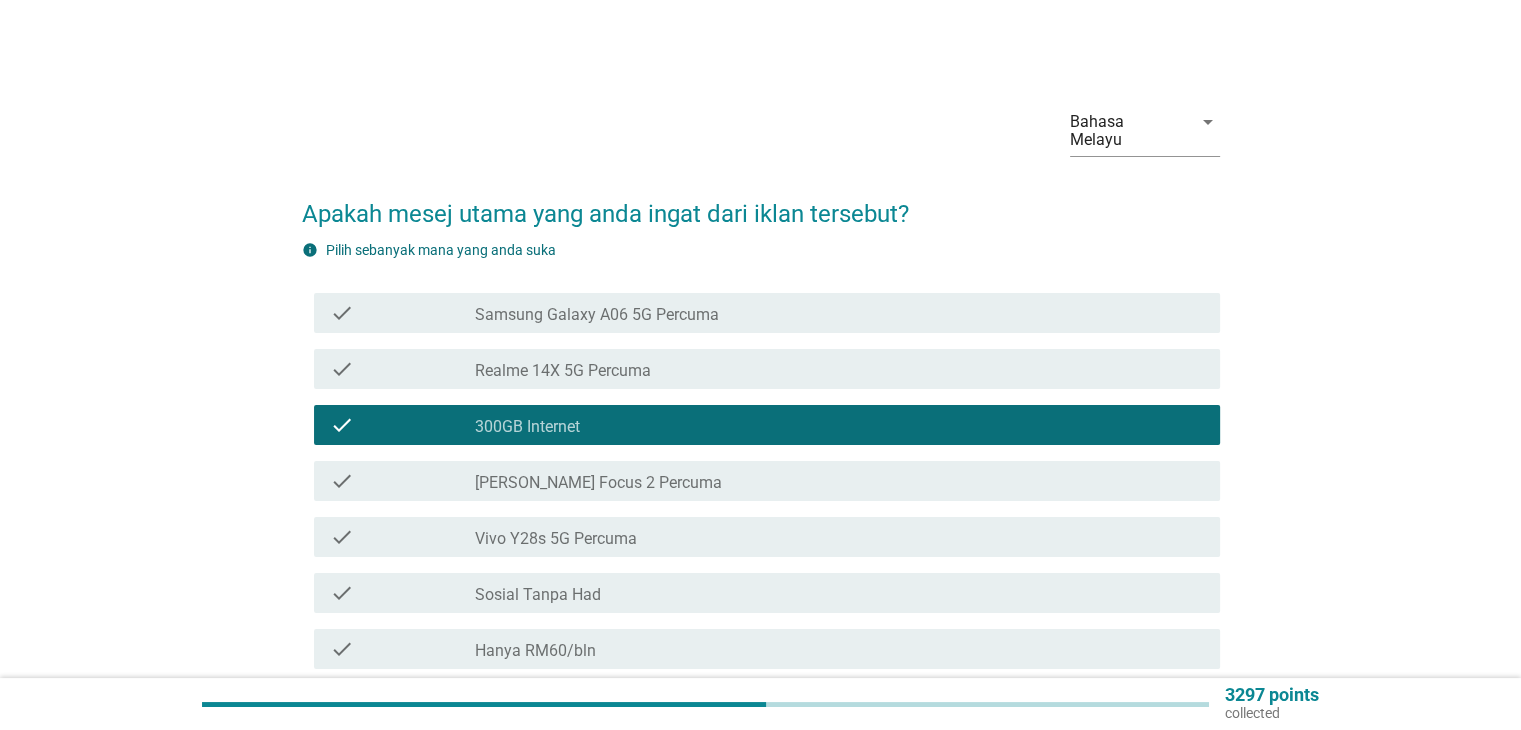 click on "300GB Internet" at bounding box center [527, 427] 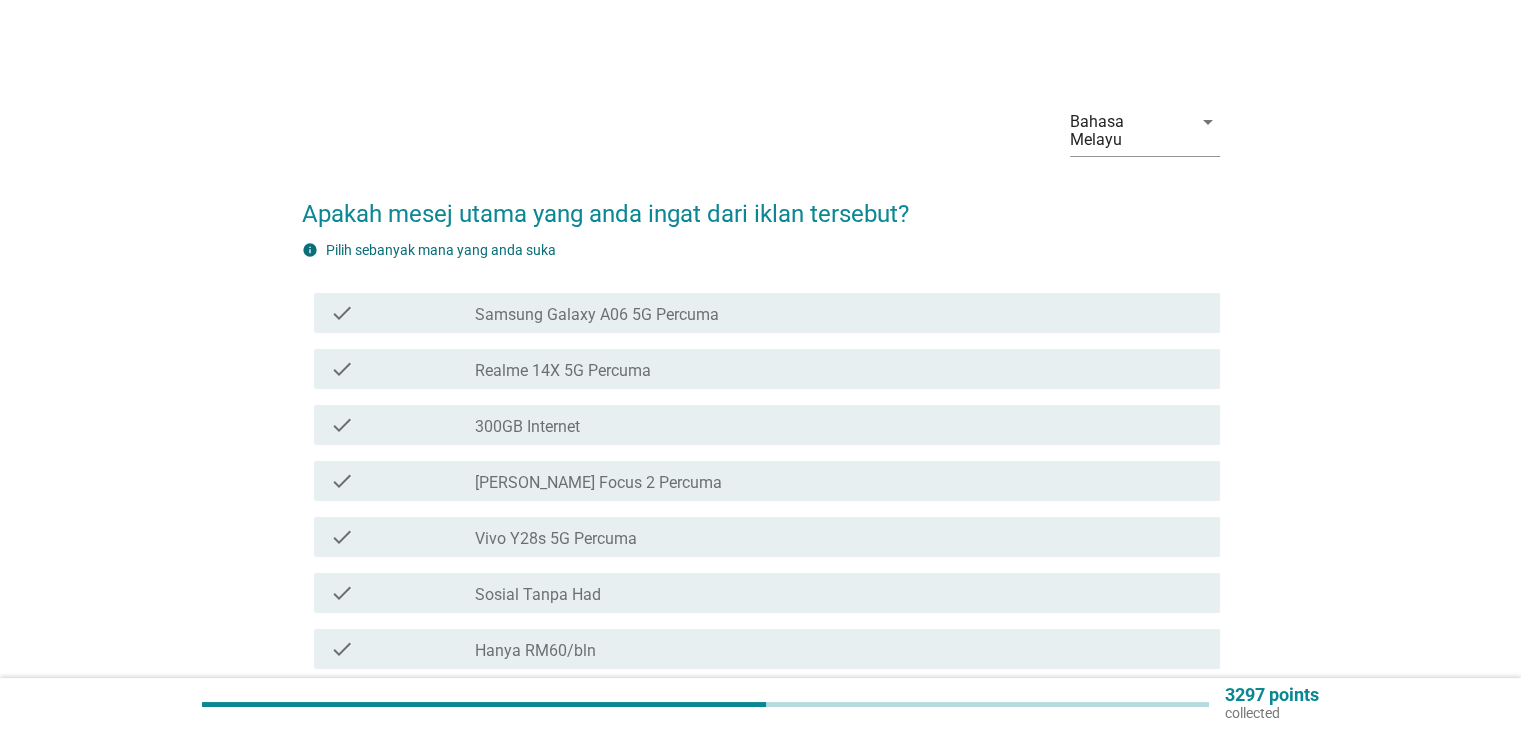 click on "Sosial Tanpa Had" at bounding box center [538, 595] 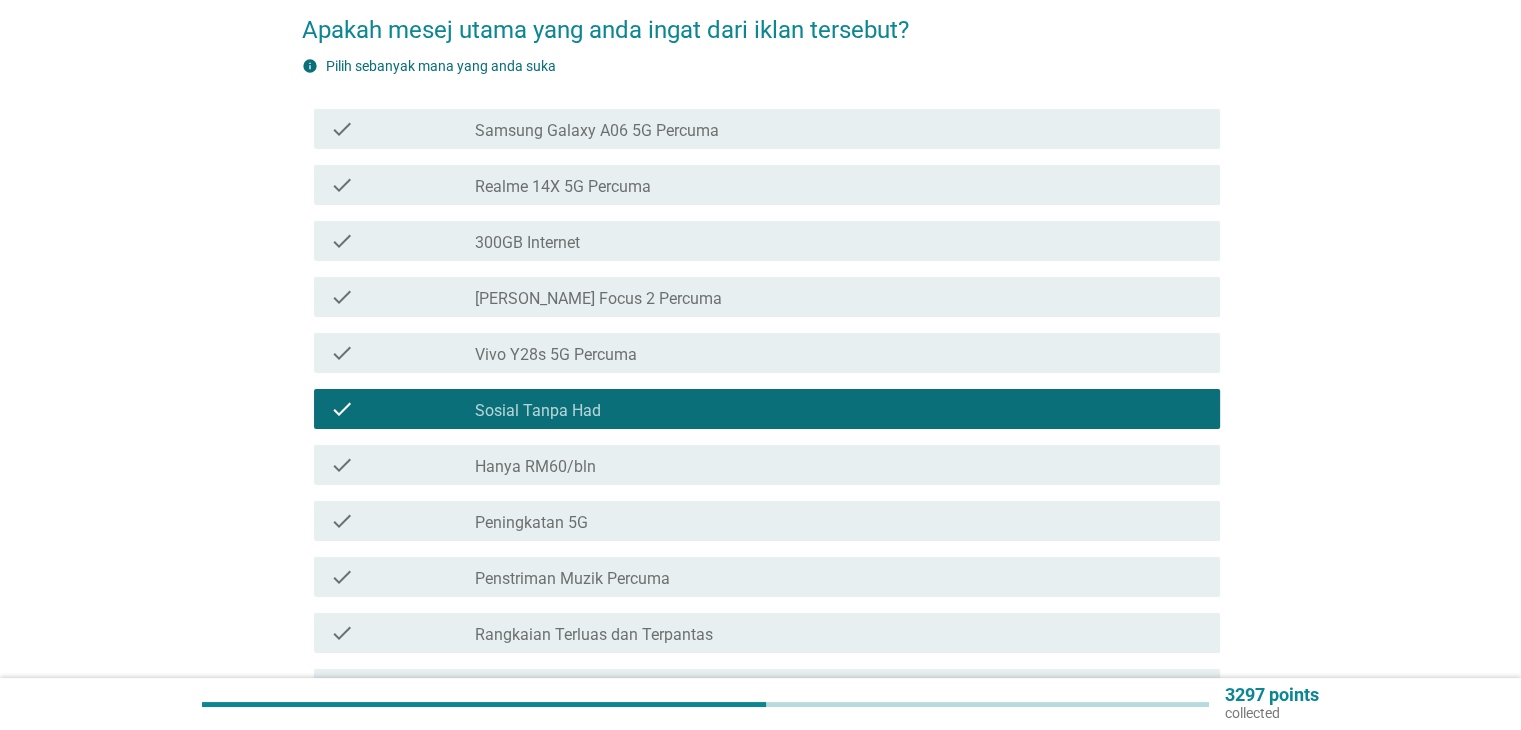 scroll, scrollTop: 400, scrollLeft: 0, axis: vertical 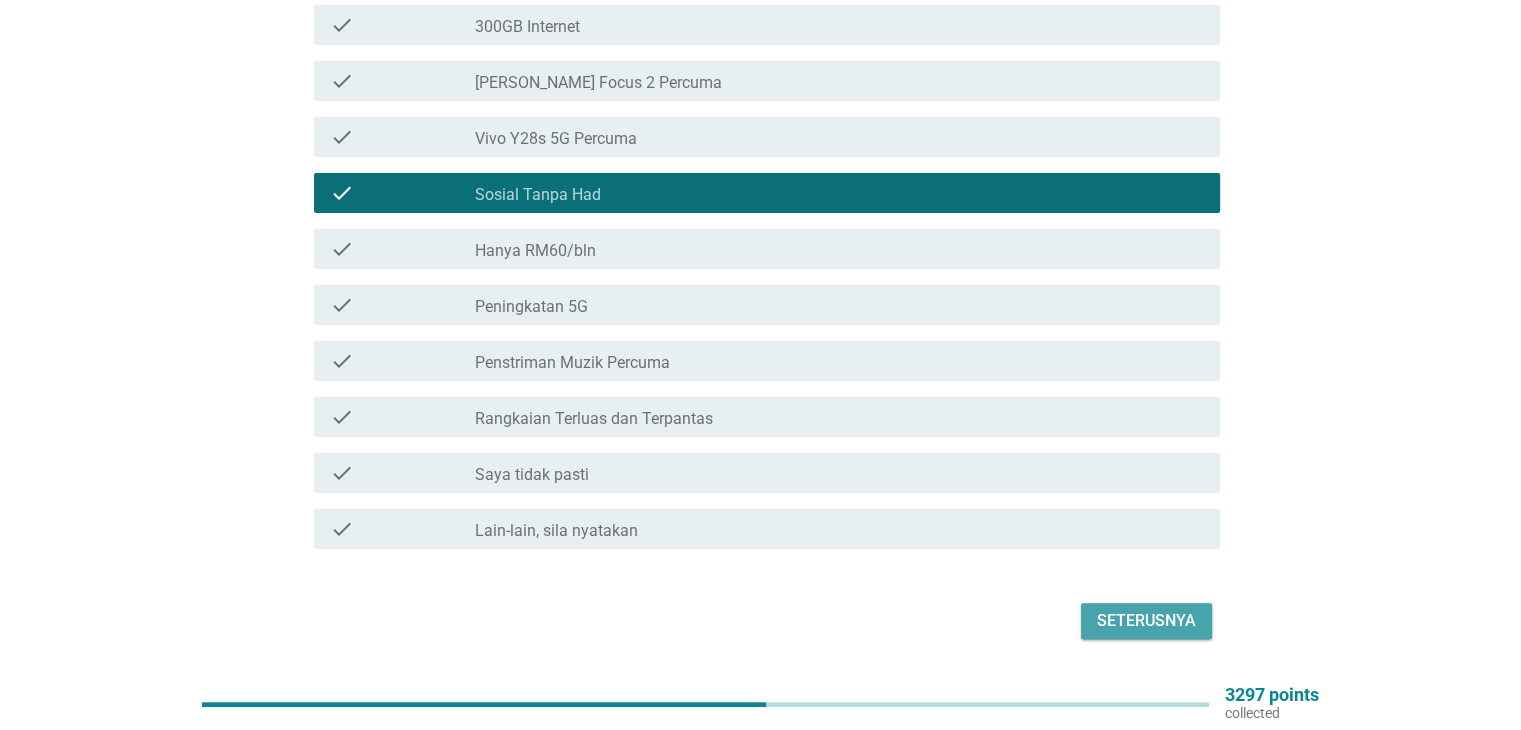 click on "Seterusnya" at bounding box center (1146, 621) 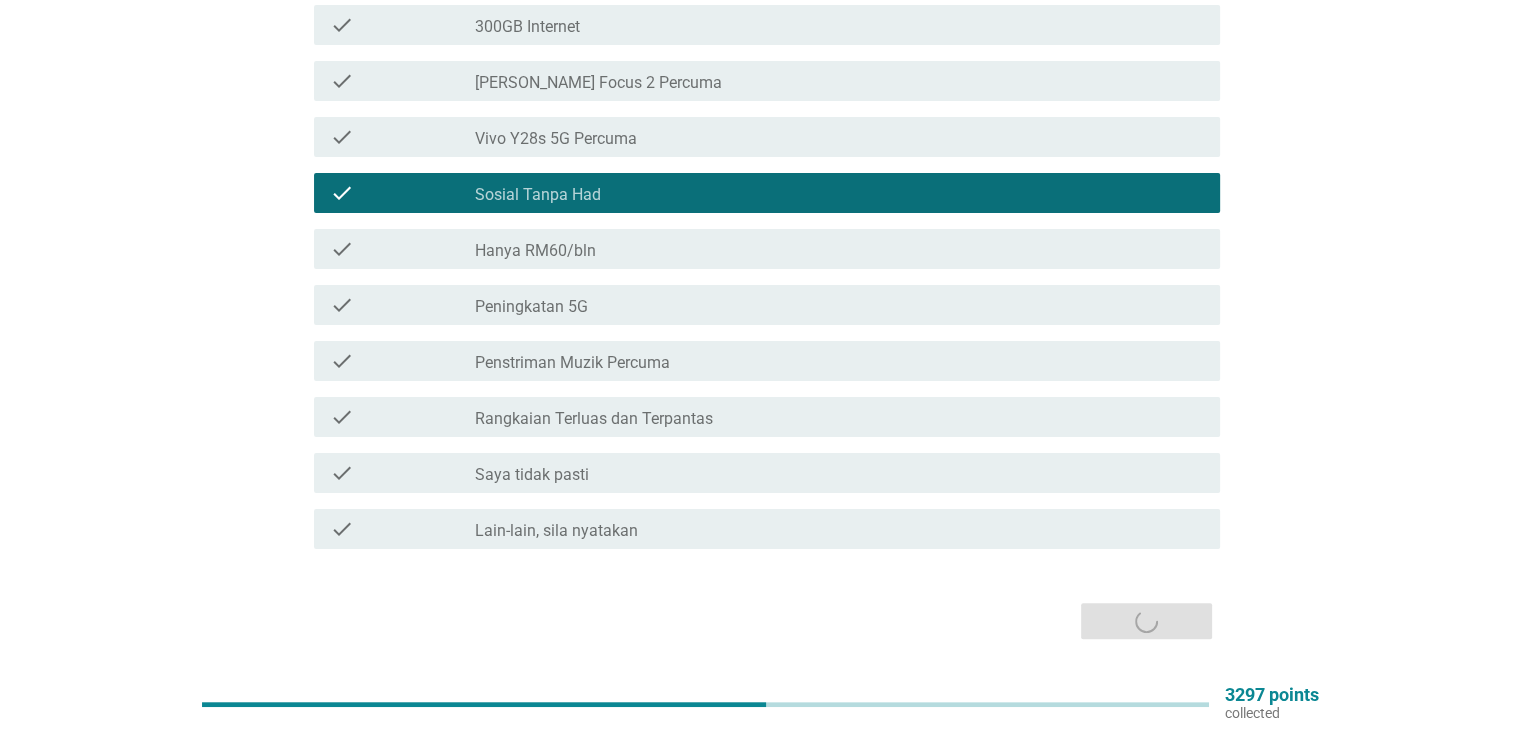 scroll, scrollTop: 0, scrollLeft: 0, axis: both 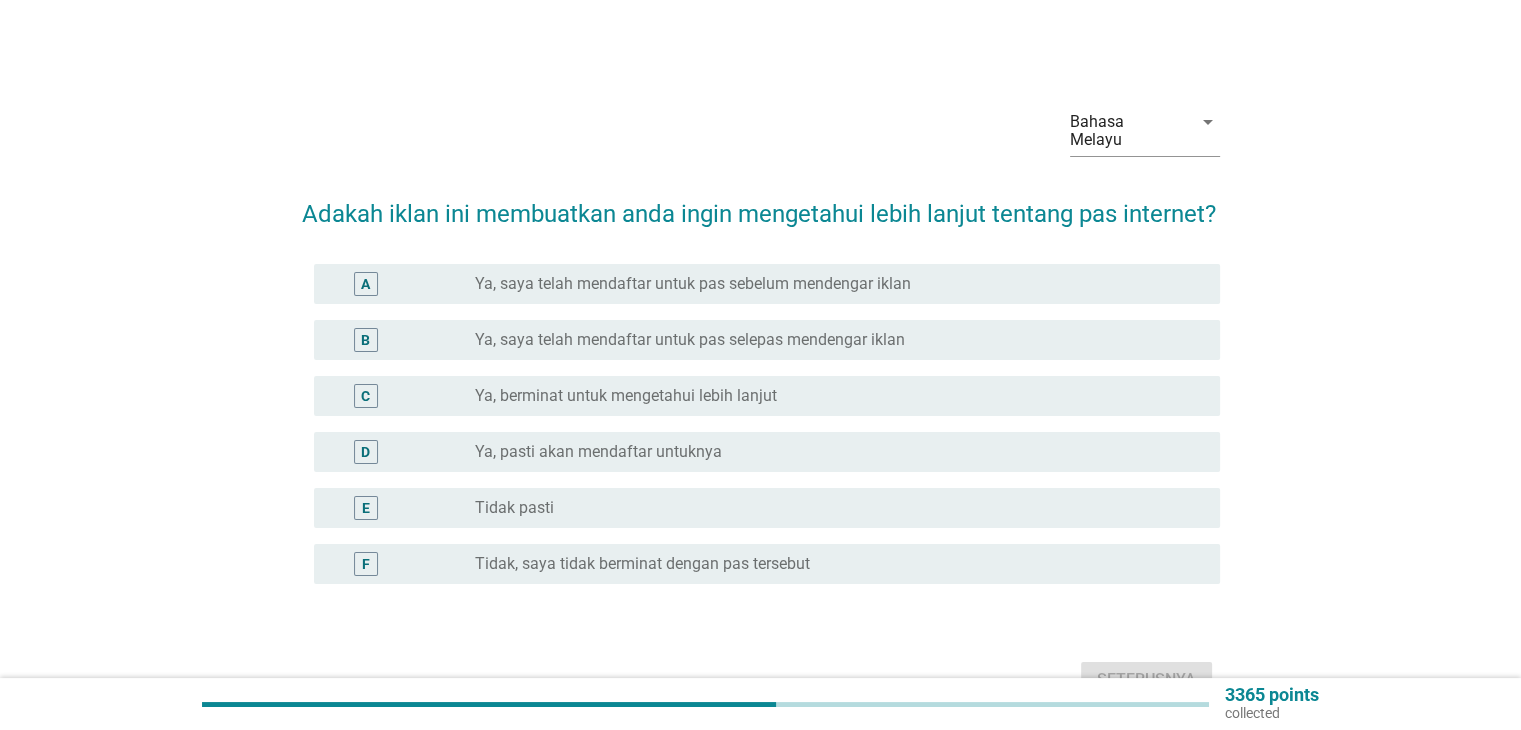 click on "radio_button_unchecked Tidak pasti" at bounding box center [831, 508] 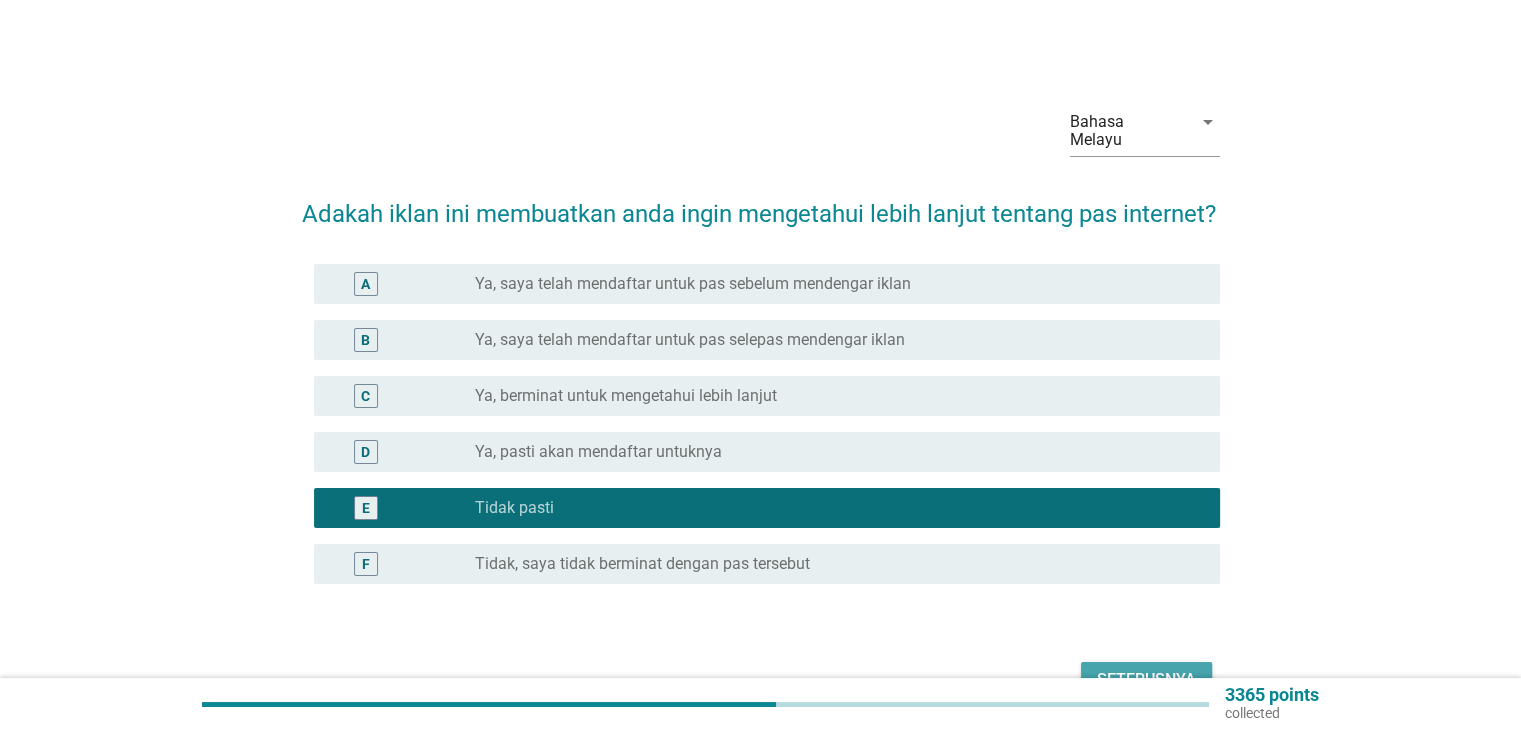 click on "Seterusnya" at bounding box center [1146, 680] 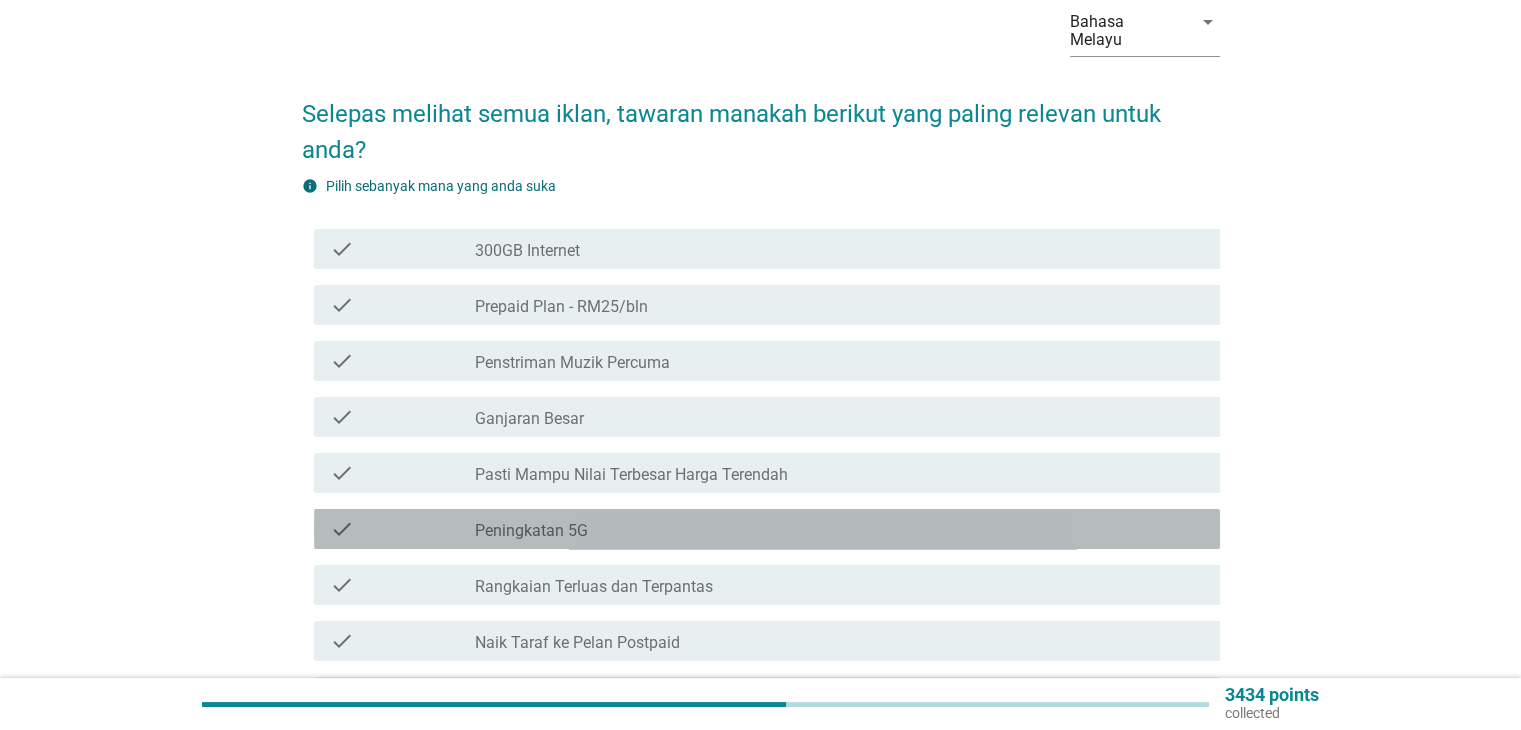 click on "check     check_box_outline_blank Peningkatan 5G" at bounding box center (767, 529) 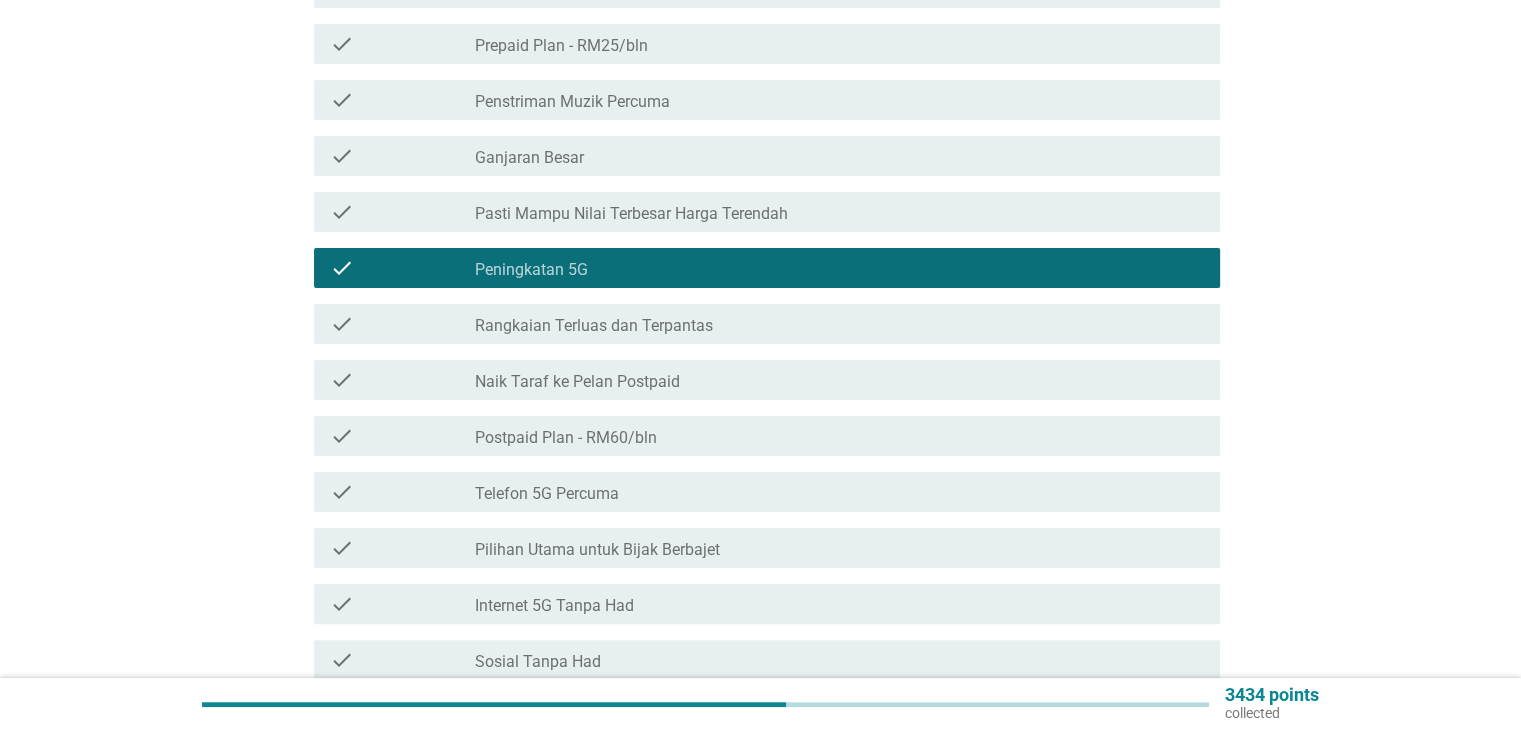 scroll, scrollTop: 400, scrollLeft: 0, axis: vertical 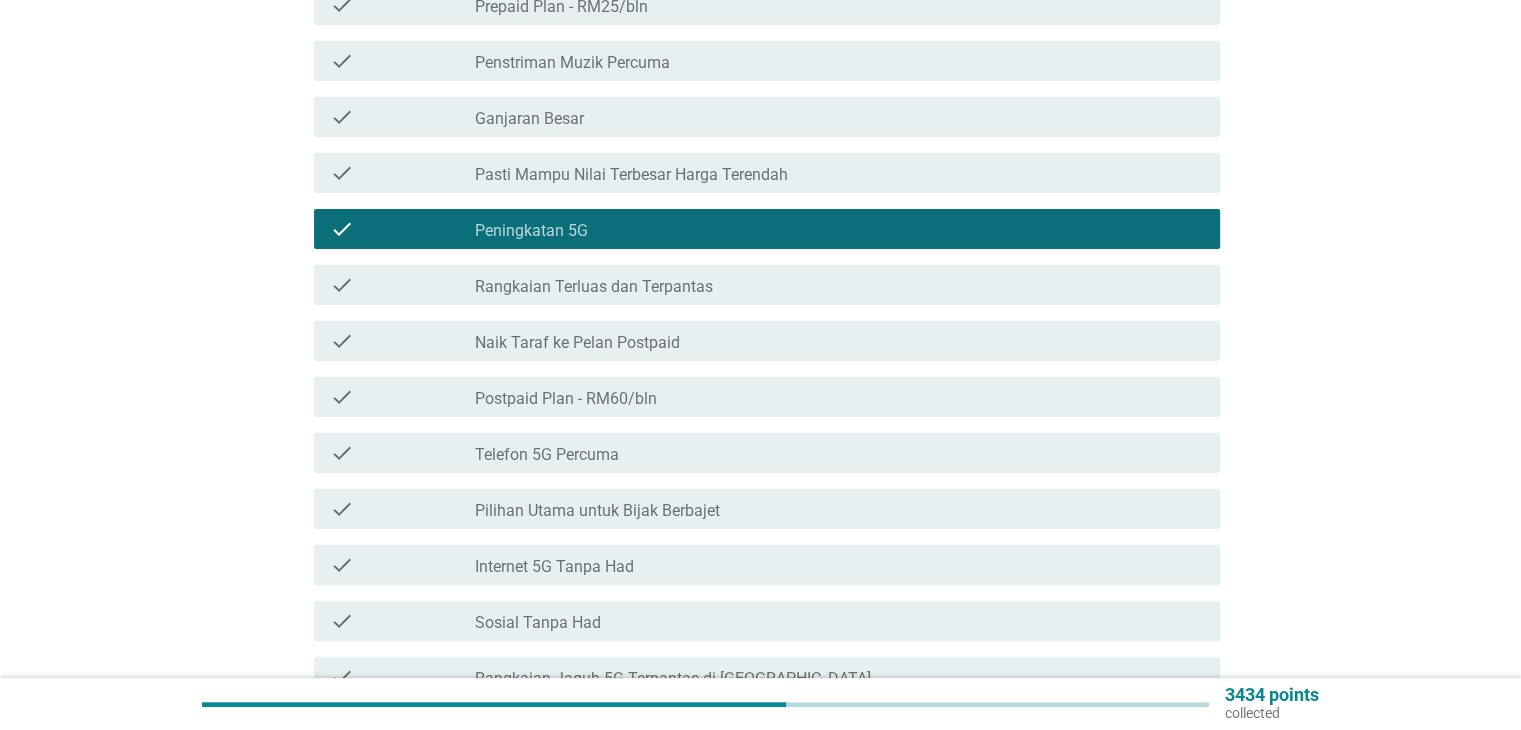 click on "check     check_box_outline_blank Pilihan Utama untuk Bijak Berbajet" at bounding box center [761, 509] 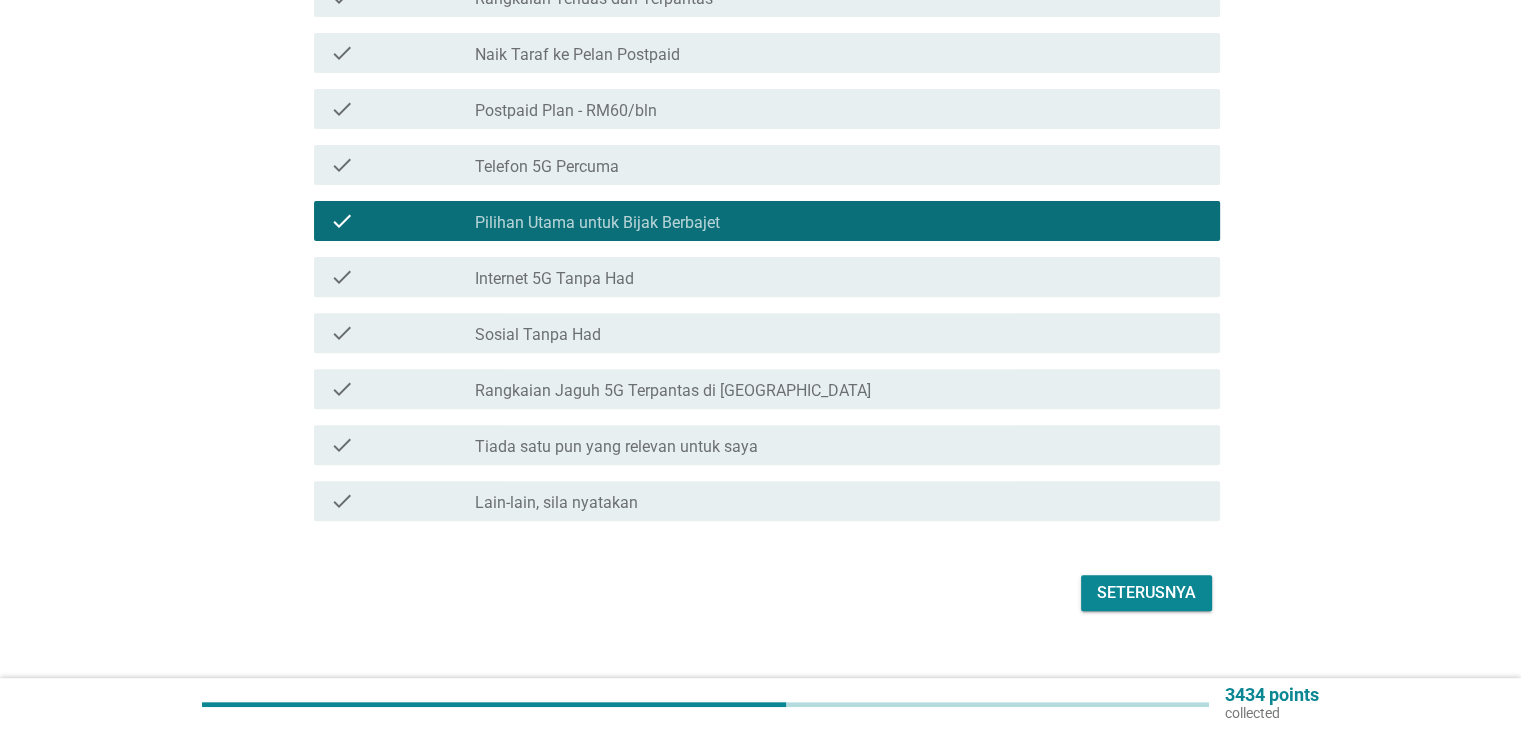 scroll, scrollTop: 699, scrollLeft: 0, axis: vertical 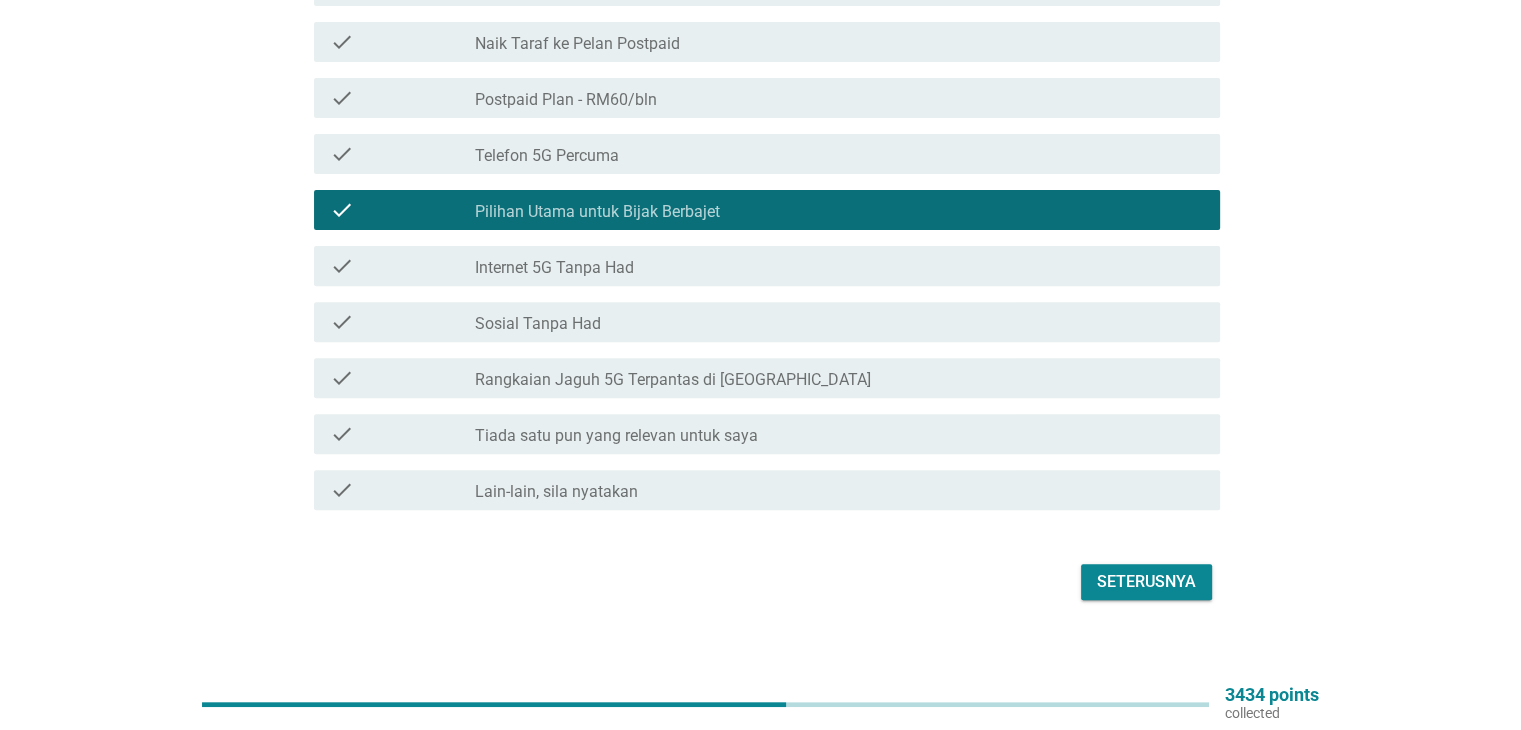 click on "Seterusnya" at bounding box center [1146, 582] 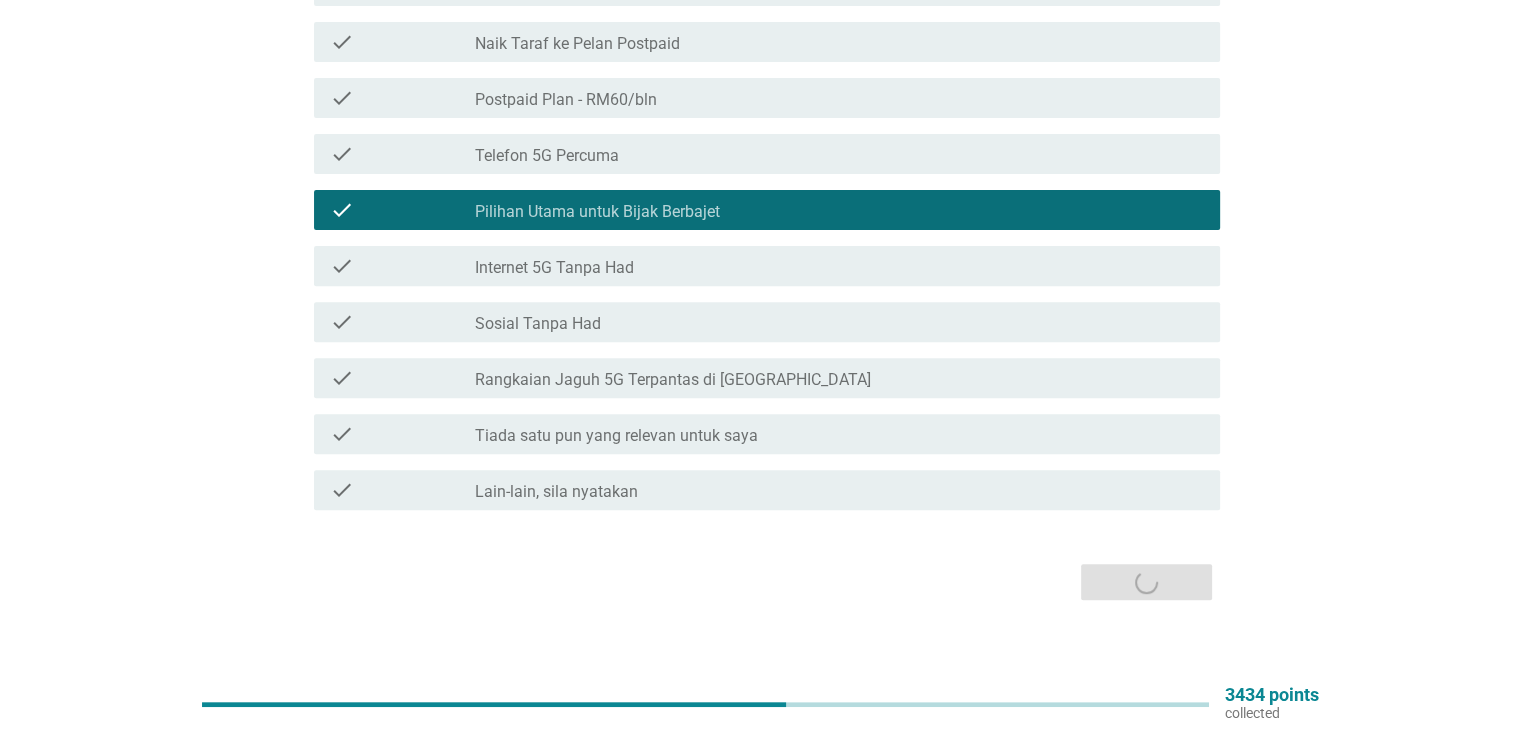 scroll, scrollTop: 0, scrollLeft: 0, axis: both 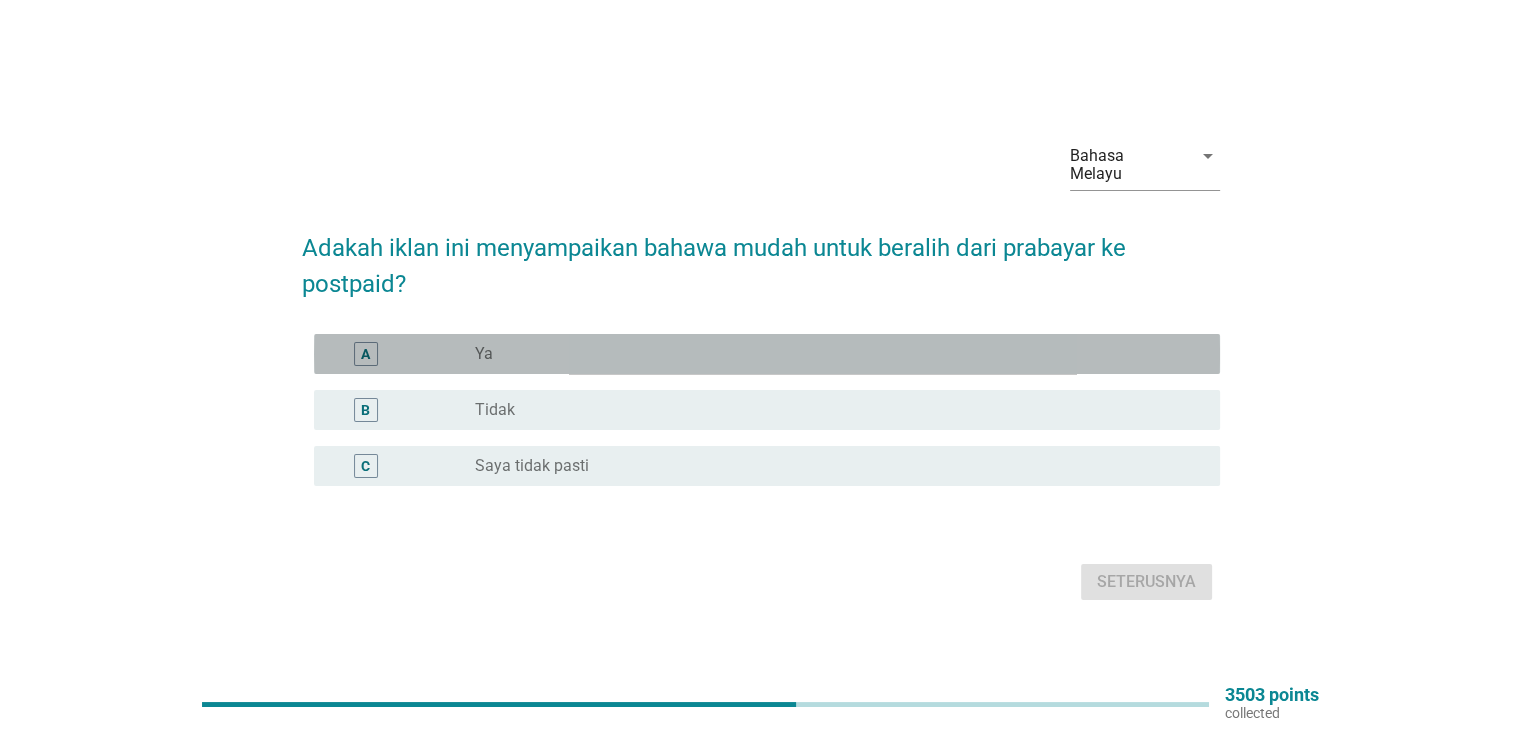 click on "A     radio_button_unchecked Ya" at bounding box center (767, 354) 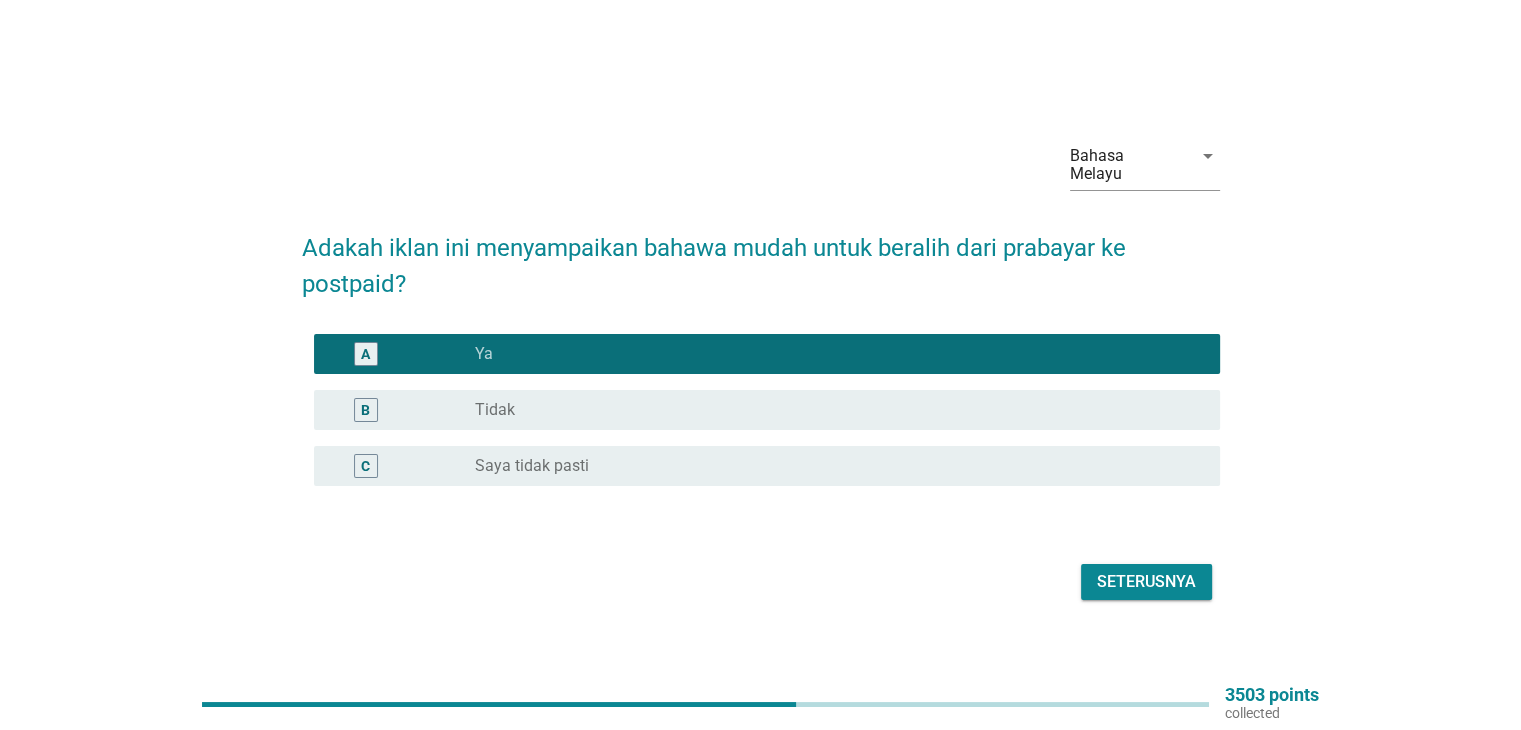click on "Seterusnya" at bounding box center [1146, 582] 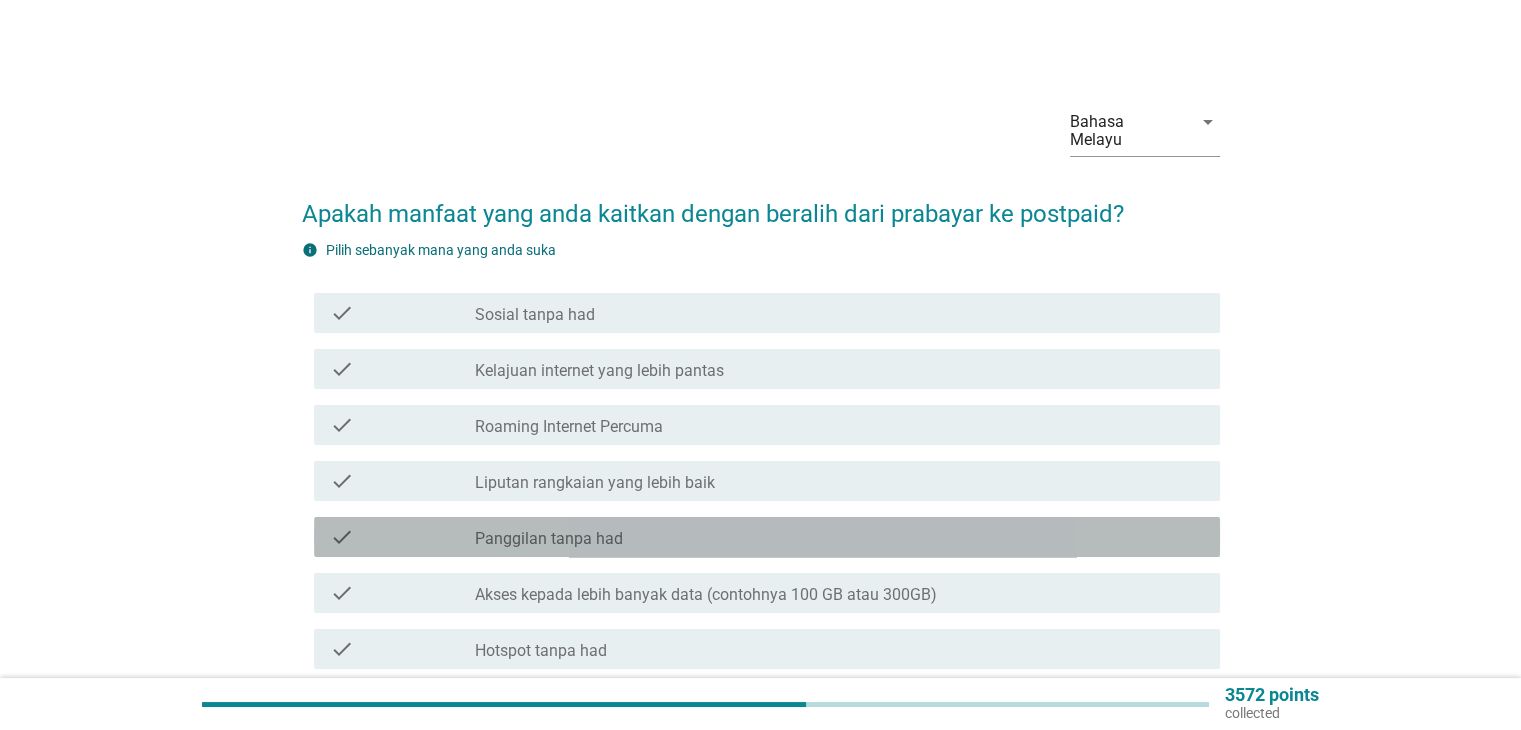 click on "Panggilan tanpa had" at bounding box center (549, 539) 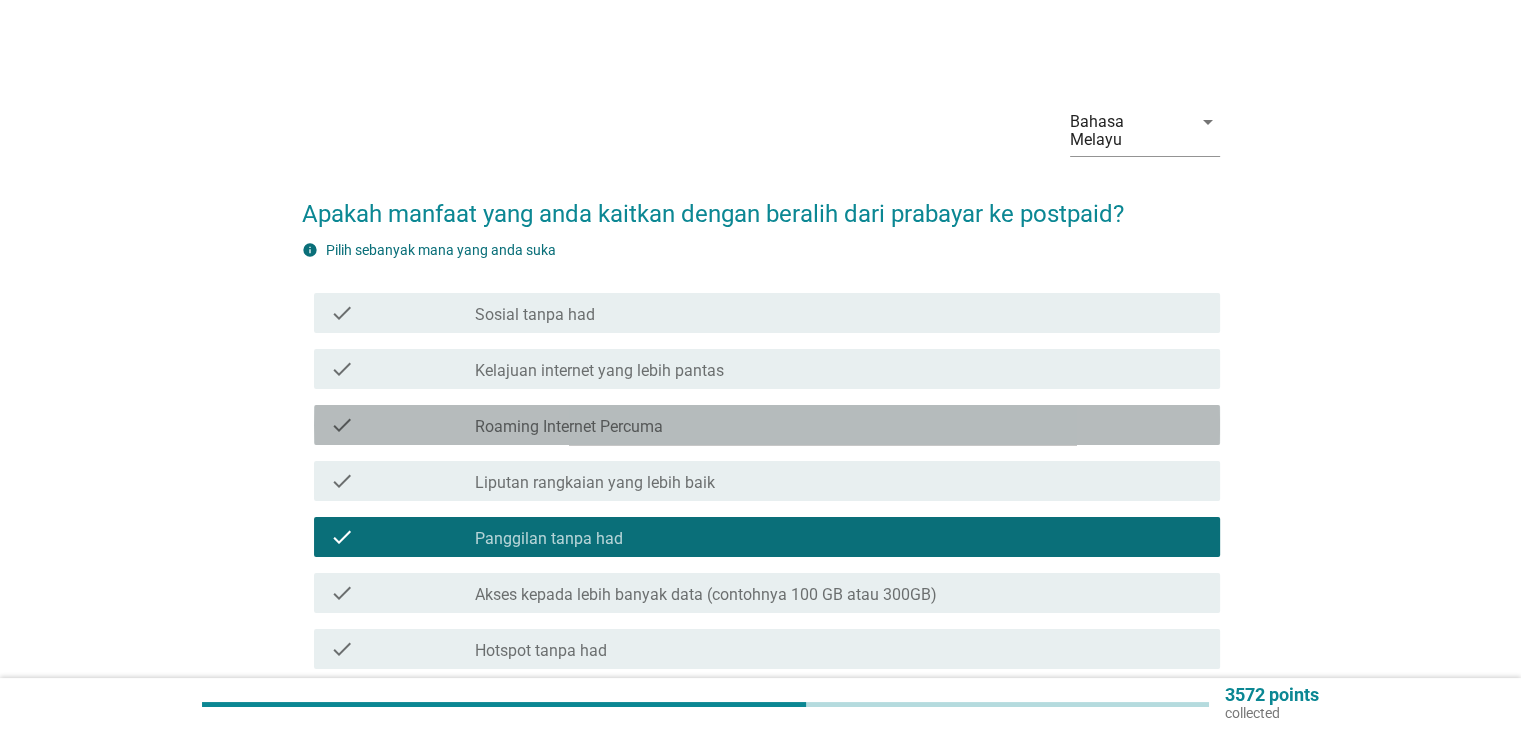 click on "Roaming Internet Percuma" at bounding box center (569, 427) 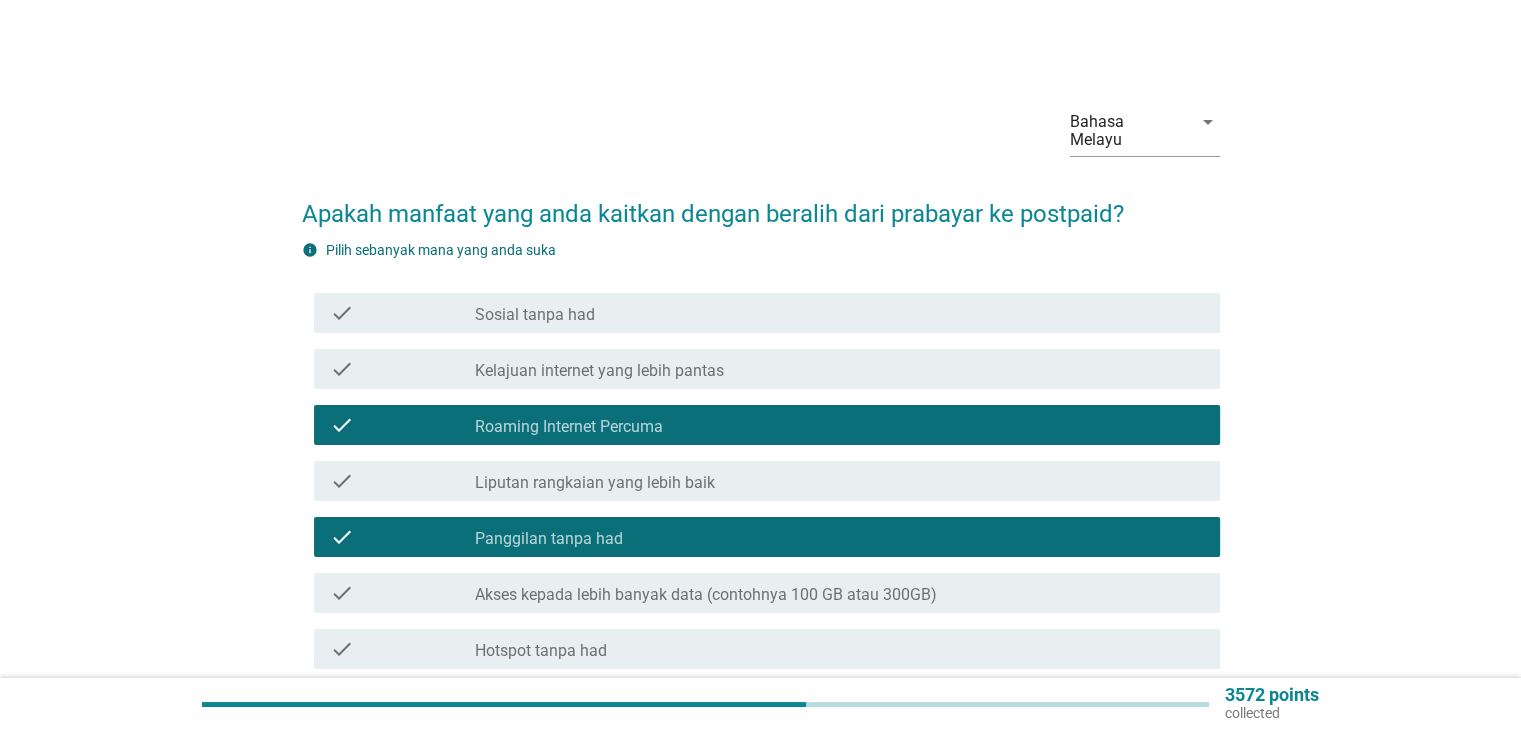 click on "Roaming Internet Percuma" at bounding box center [569, 427] 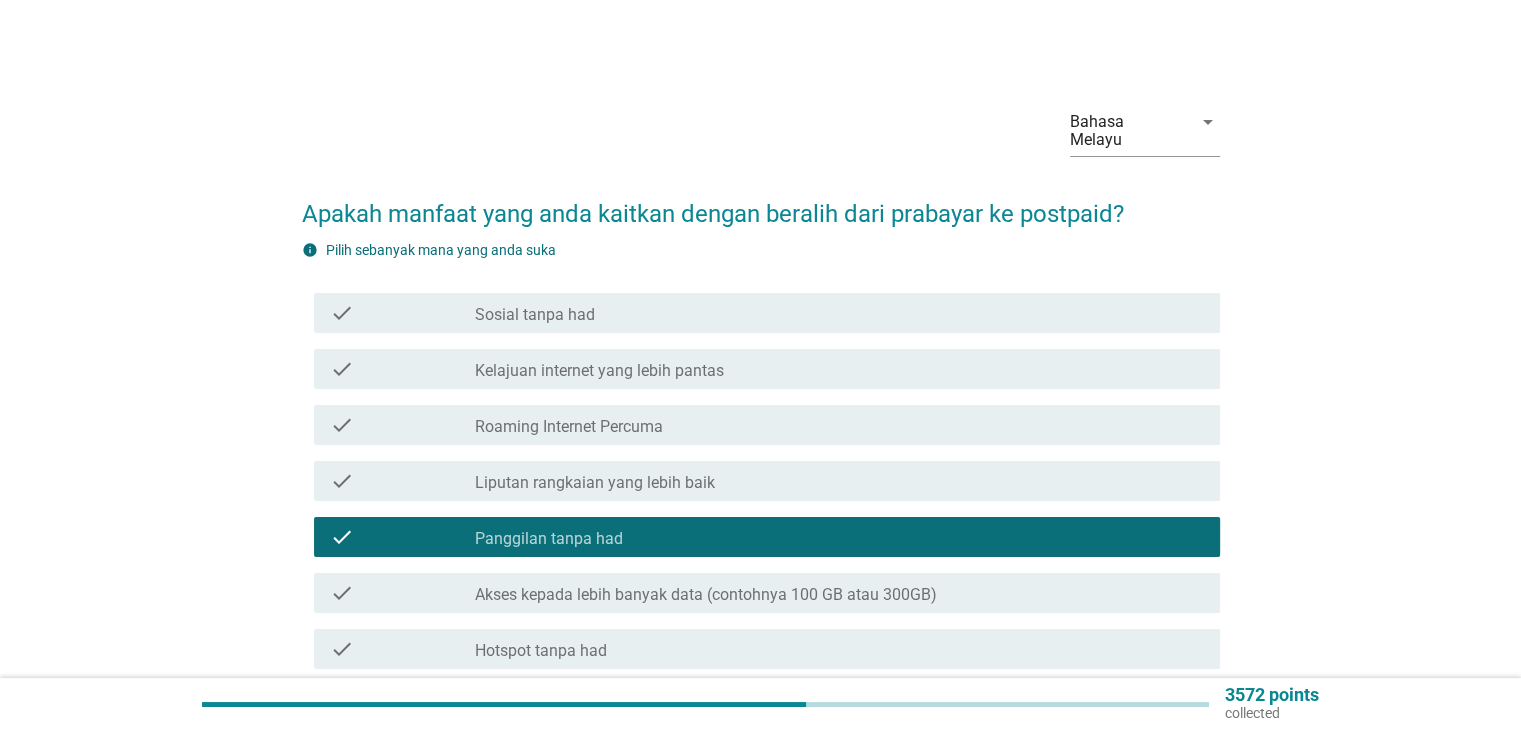 click on "Kelajuan internet yang lebih pantas" at bounding box center (599, 371) 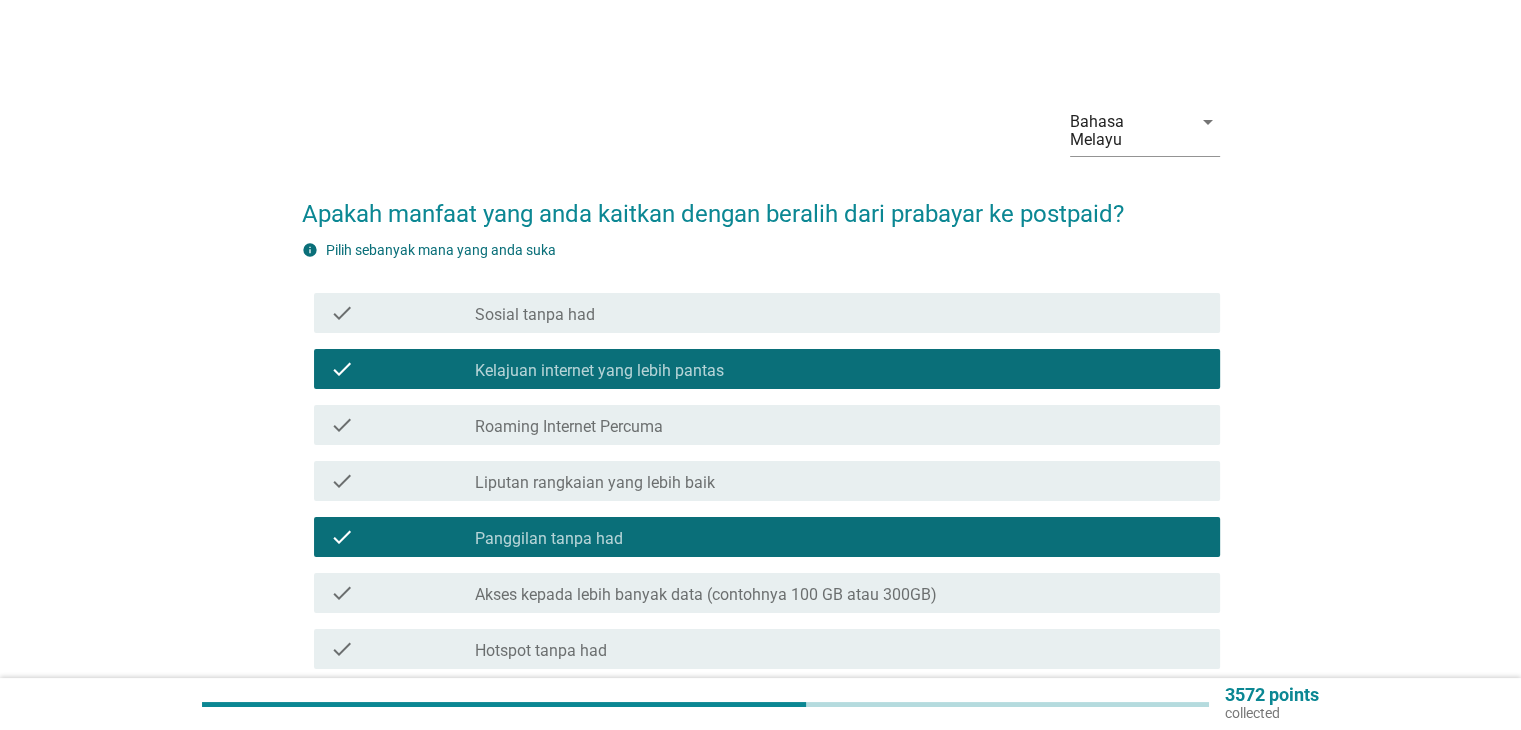 scroll, scrollTop: 0, scrollLeft: 0, axis: both 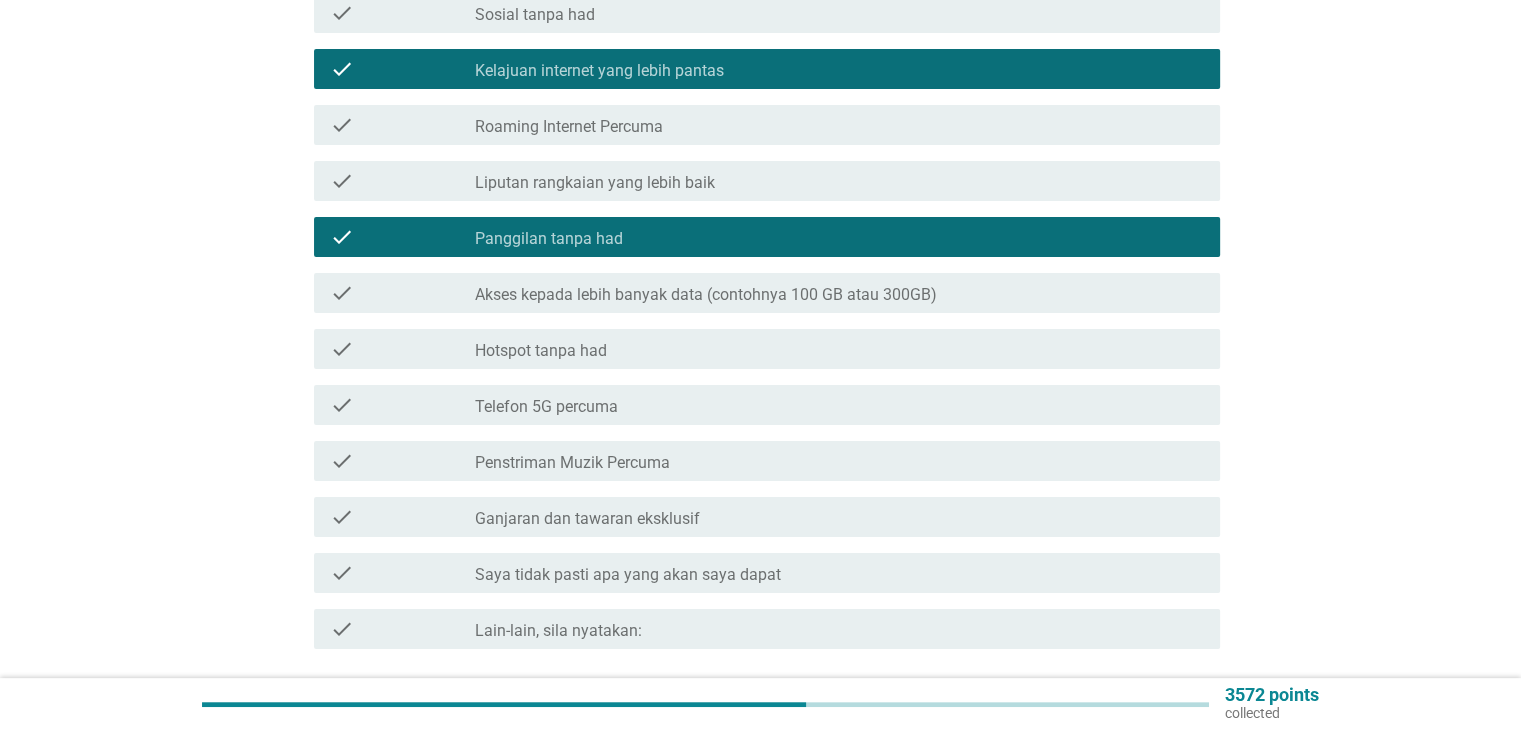 click on "Ganjaran dan tawaran eksklusif" at bounding box center [587, 519] 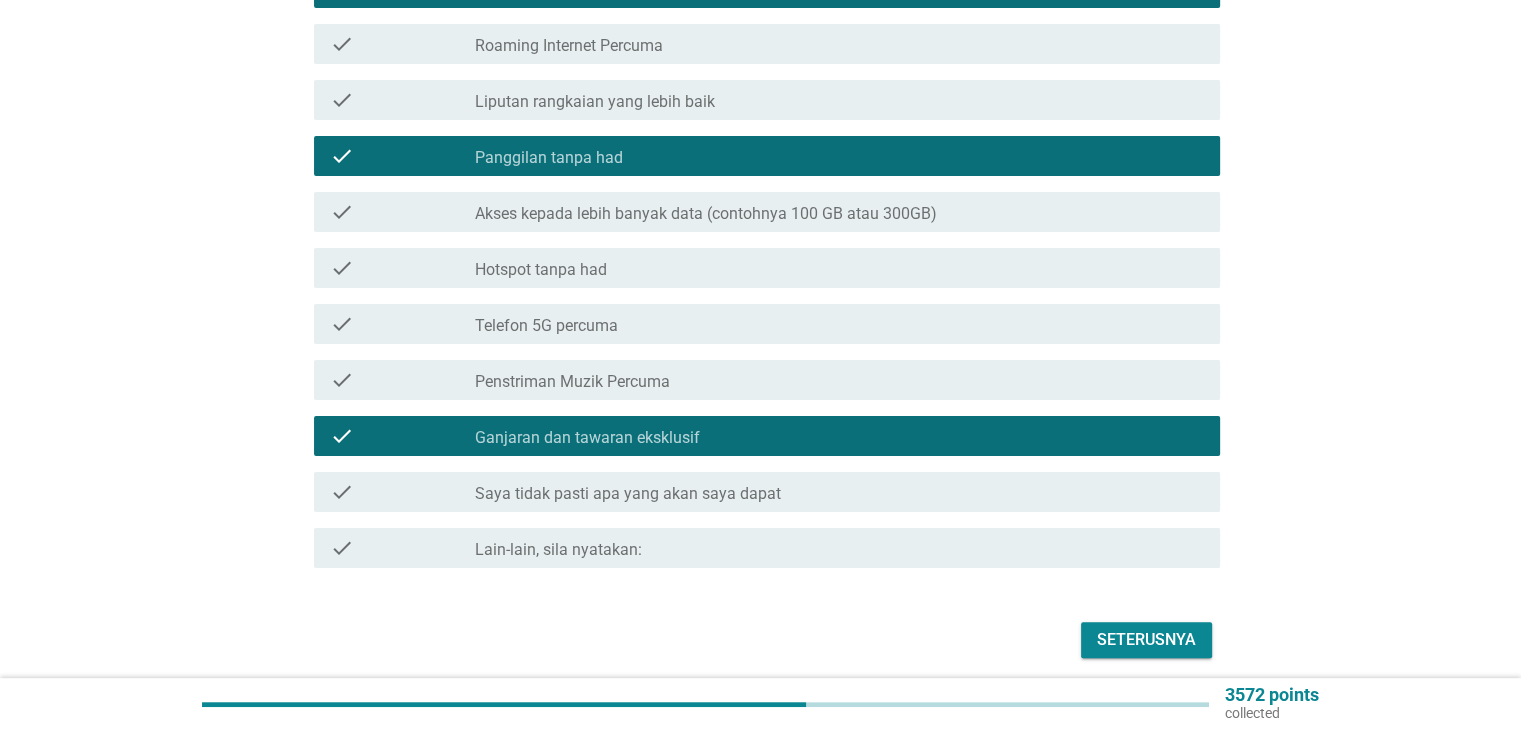 scroll, scrollTop: 439, scrollLeft: 0, axis: vertical 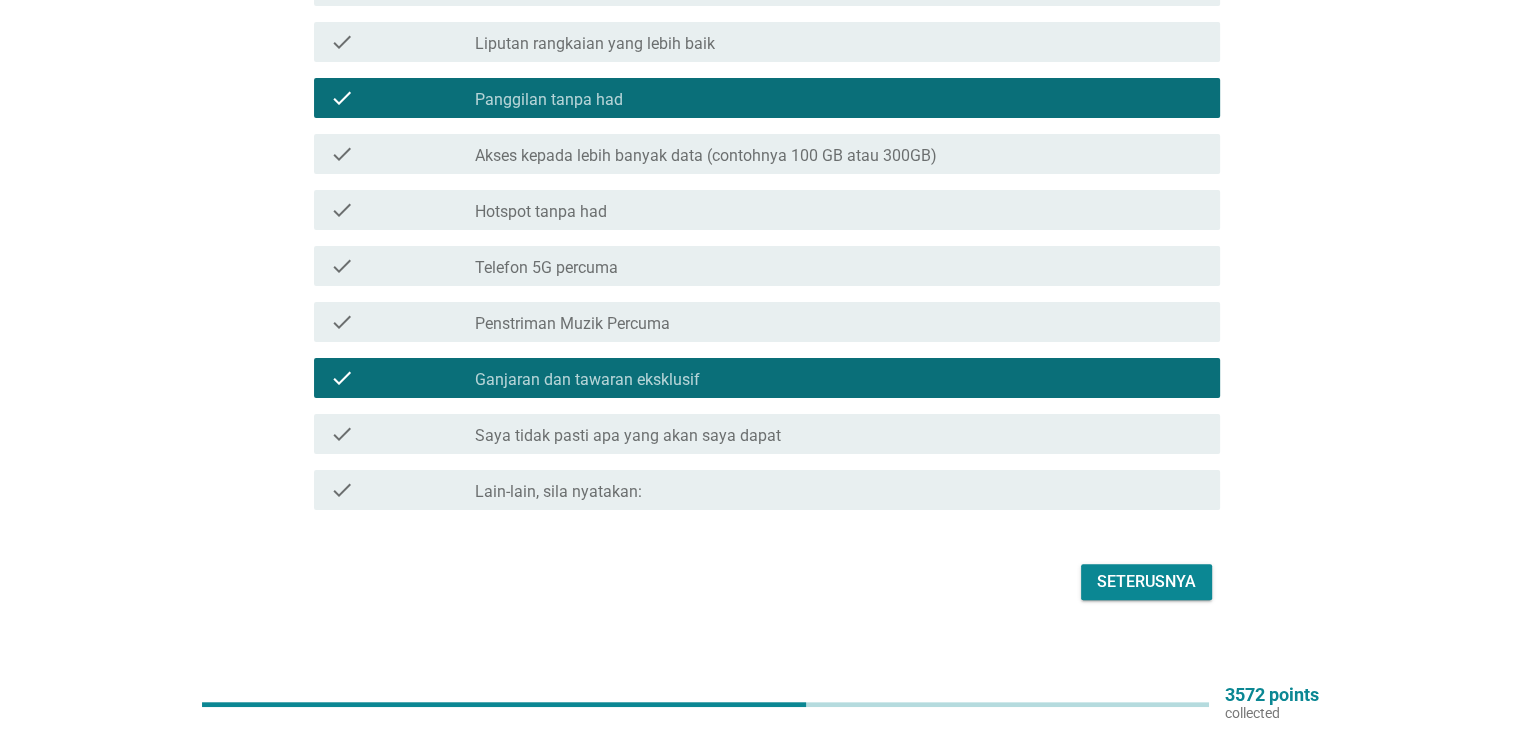 click on "Seterusnya" at bounding box center [1146, 582] 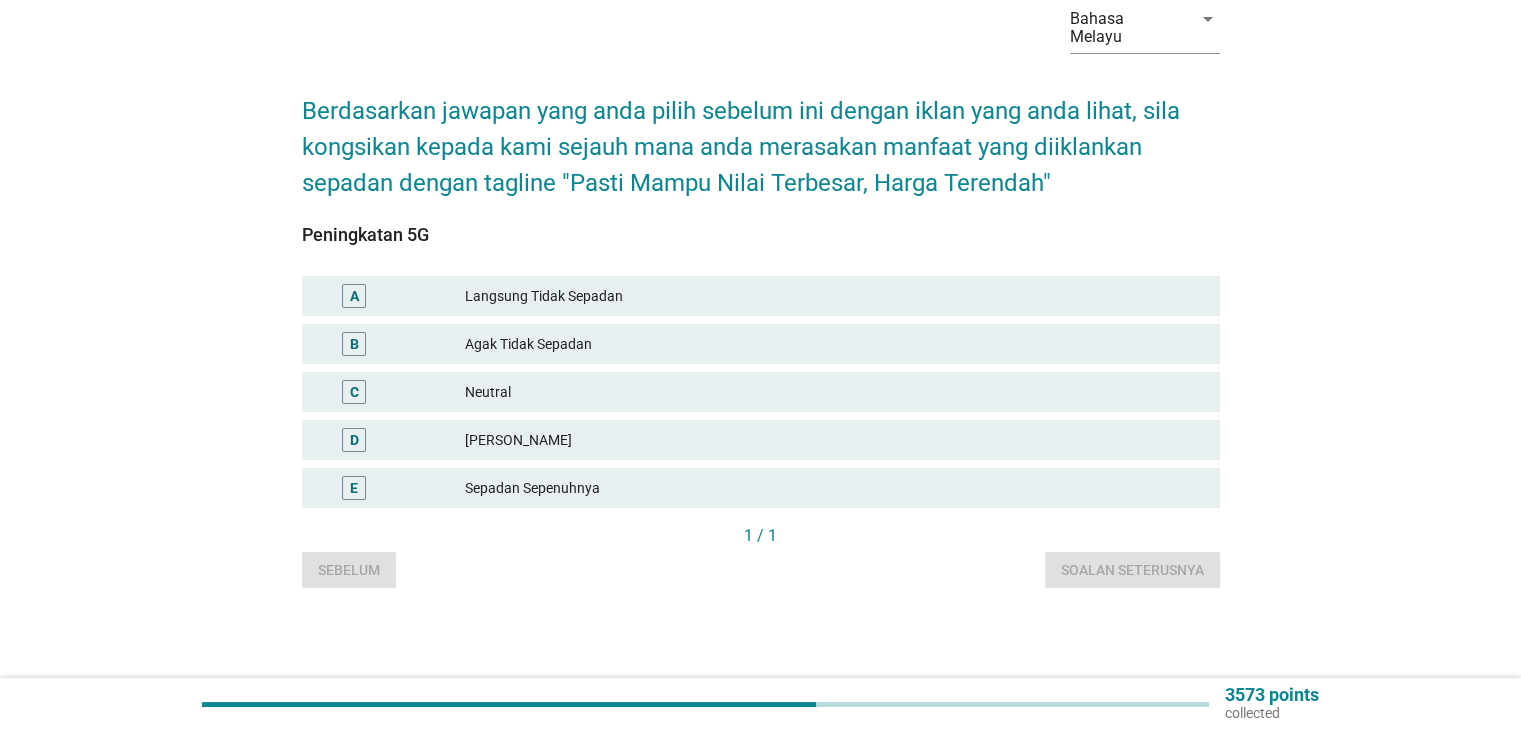 scroll, scrollTop: 0, scrollLeft: 0, axis: both 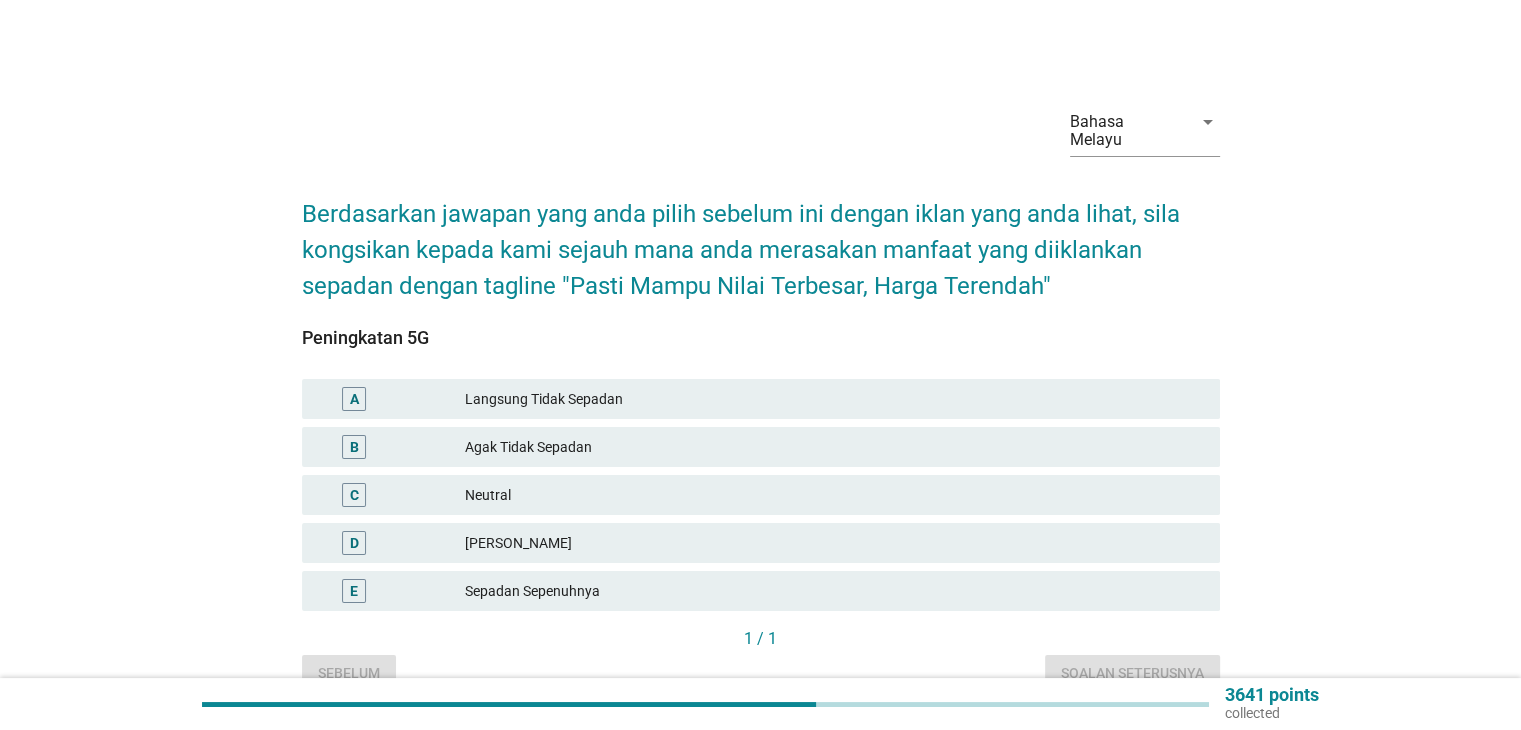click on "[PERSON_NAME]" at bounding box center (834, 543) 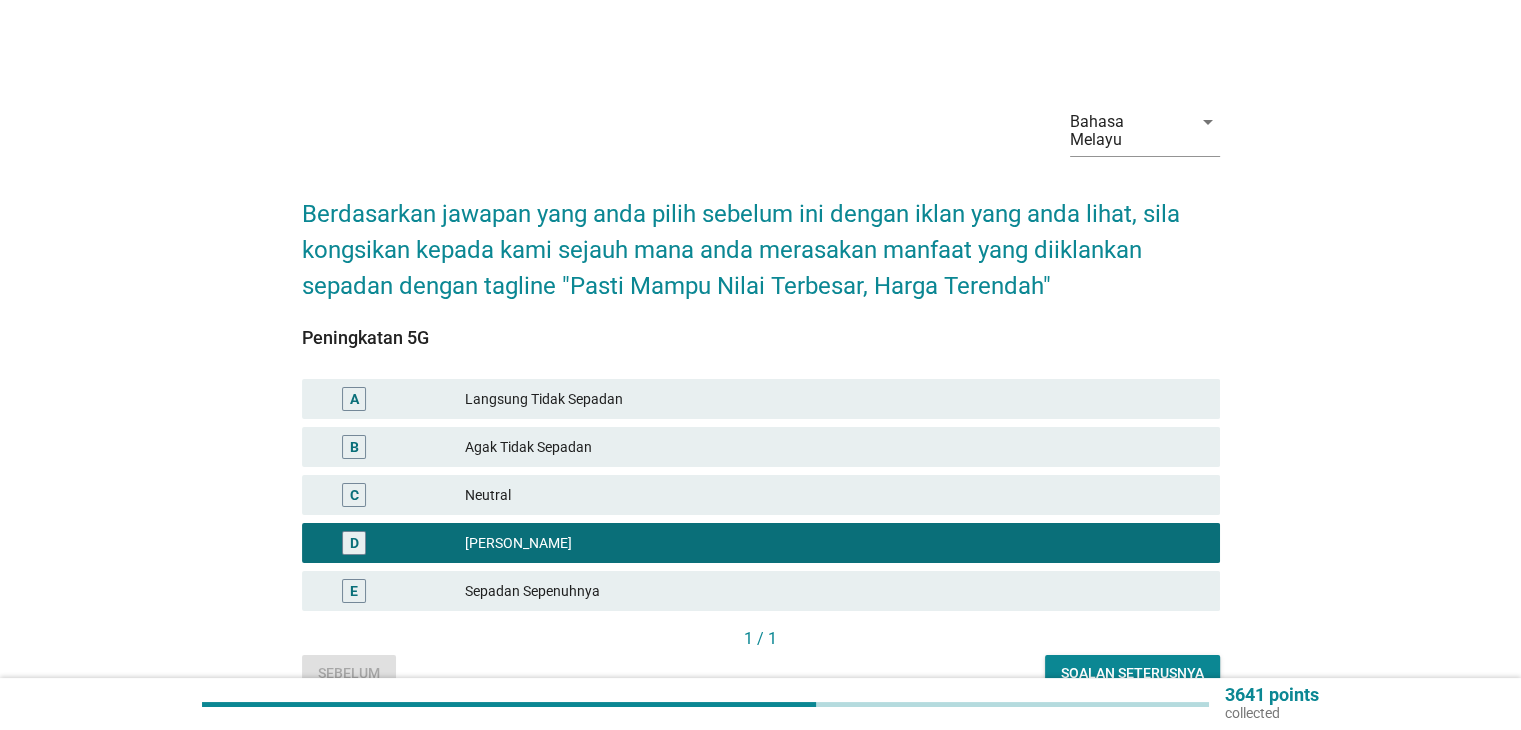click on "Soalan seterusnya" at bounding box center (1132, 673) 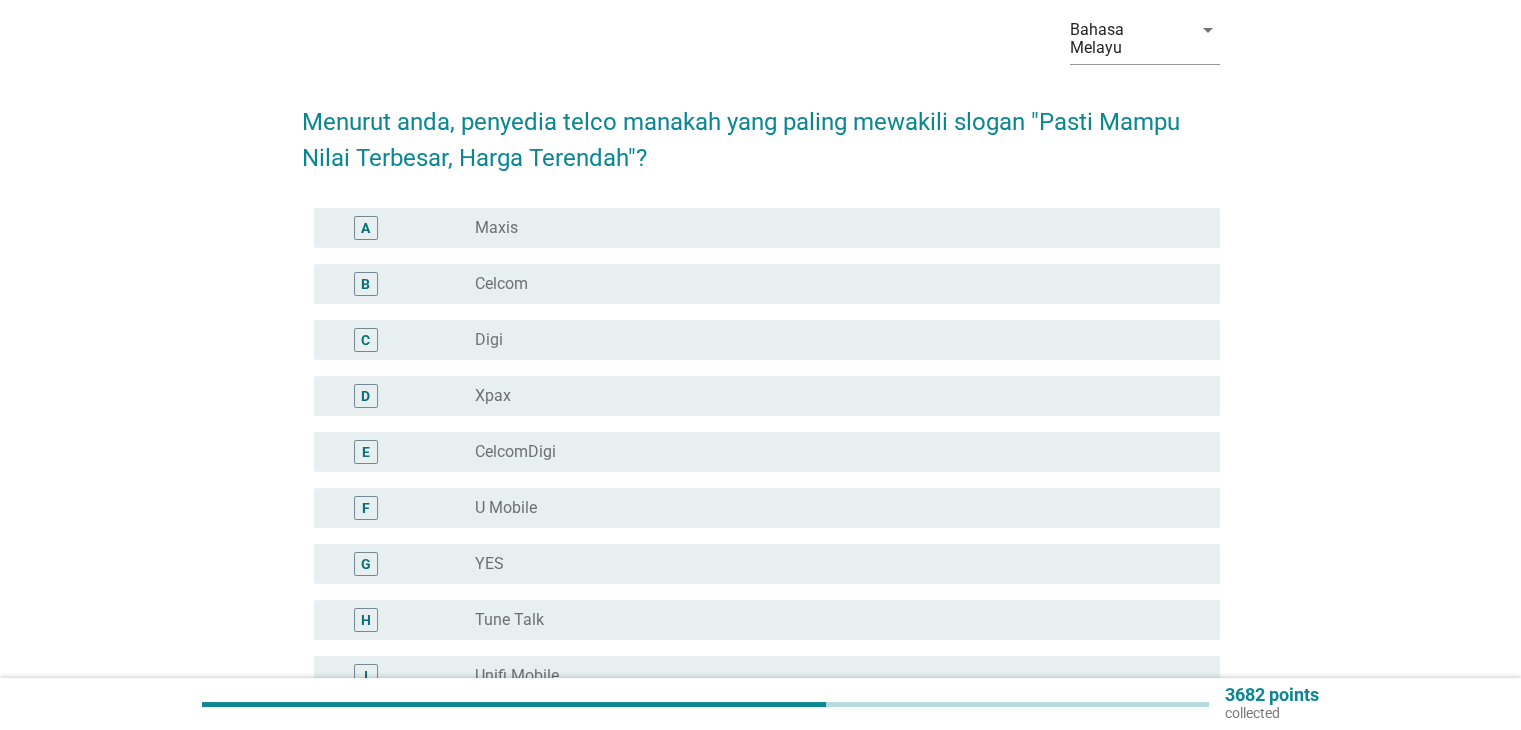 scroll, scrollTop: 100, scrollLeft: 0, axis: vertical 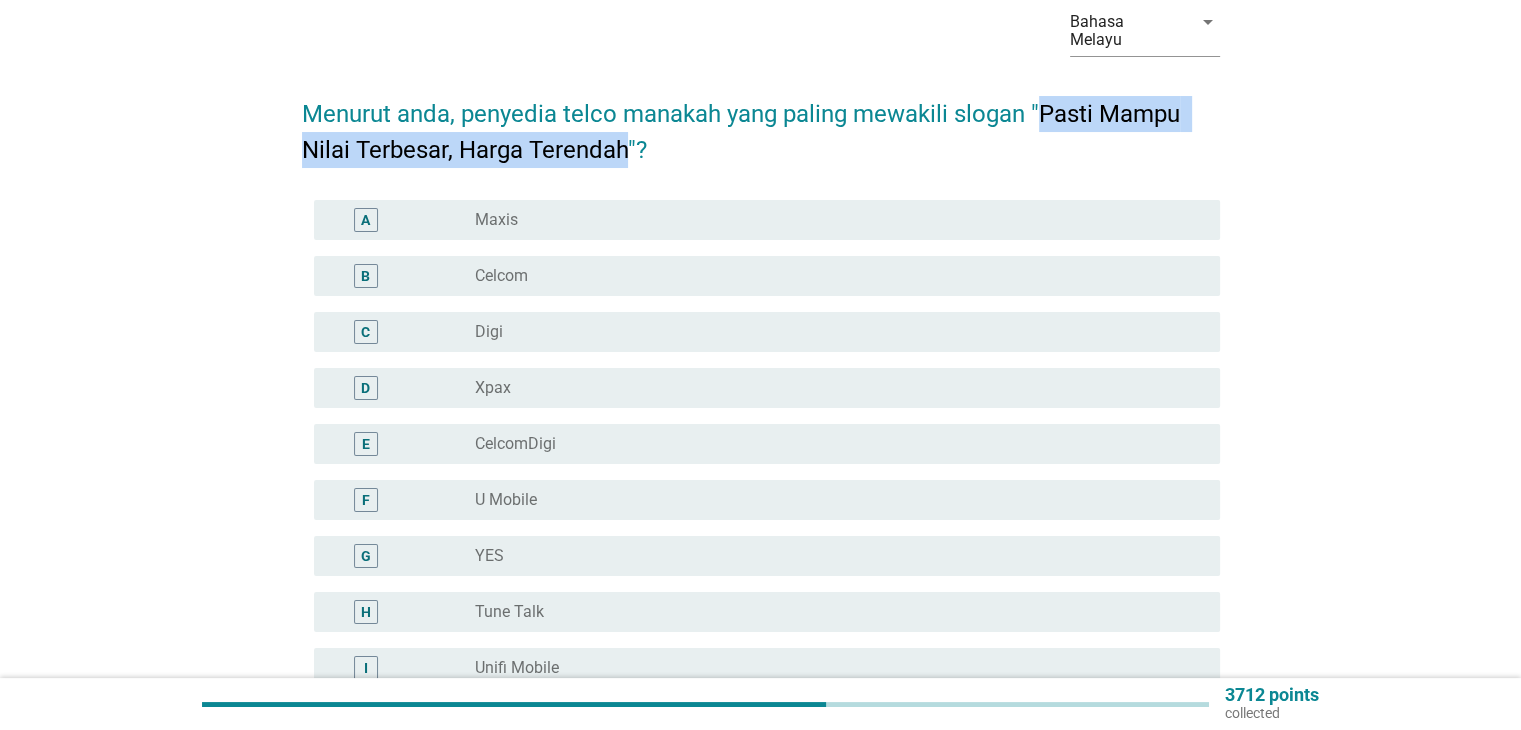 drag, startPoint x: 1036, startPoint y: 93, endPoint x: 624, endPoint y: 125, distance: 413.24084 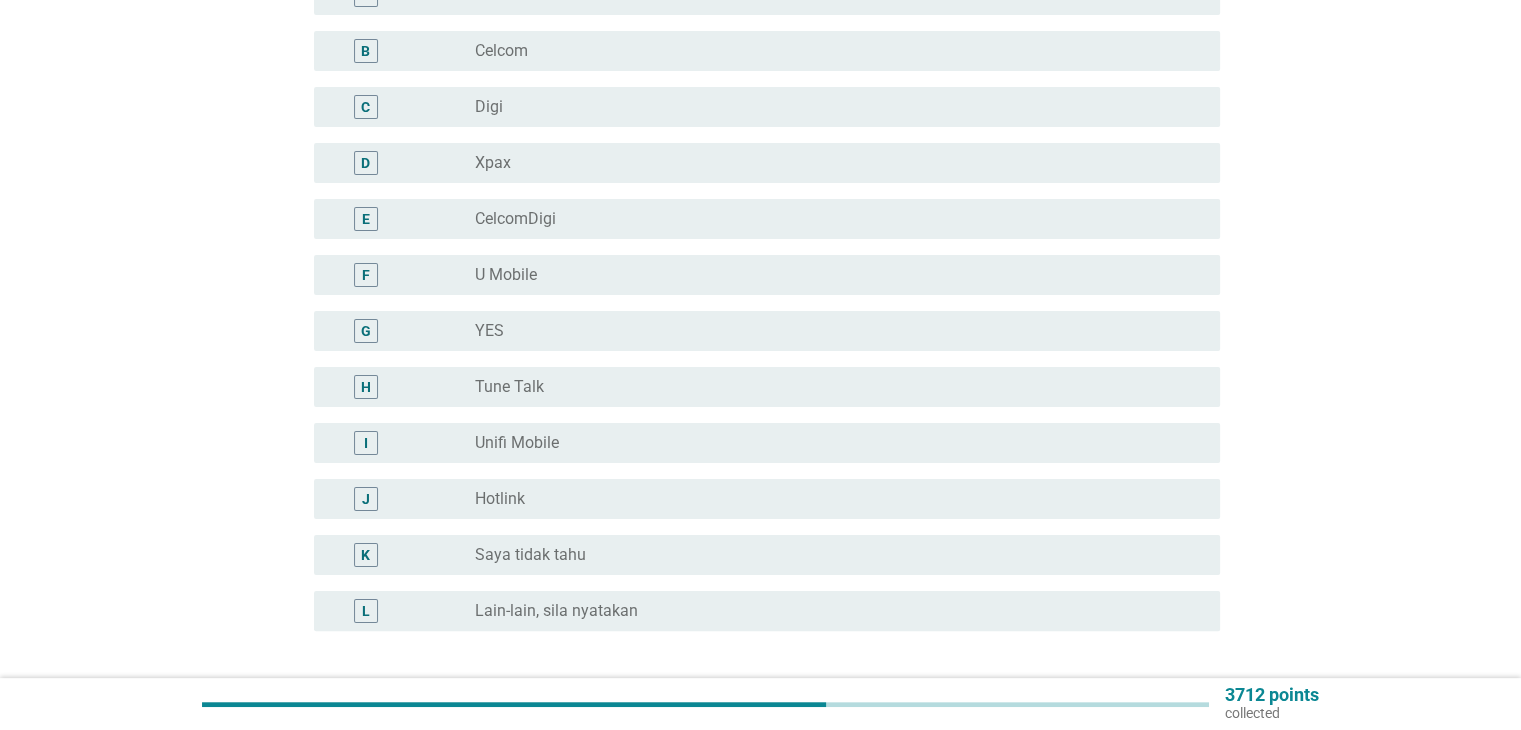 scroll, scrollTop: 400, scrollLeft: 0, axis: vertical 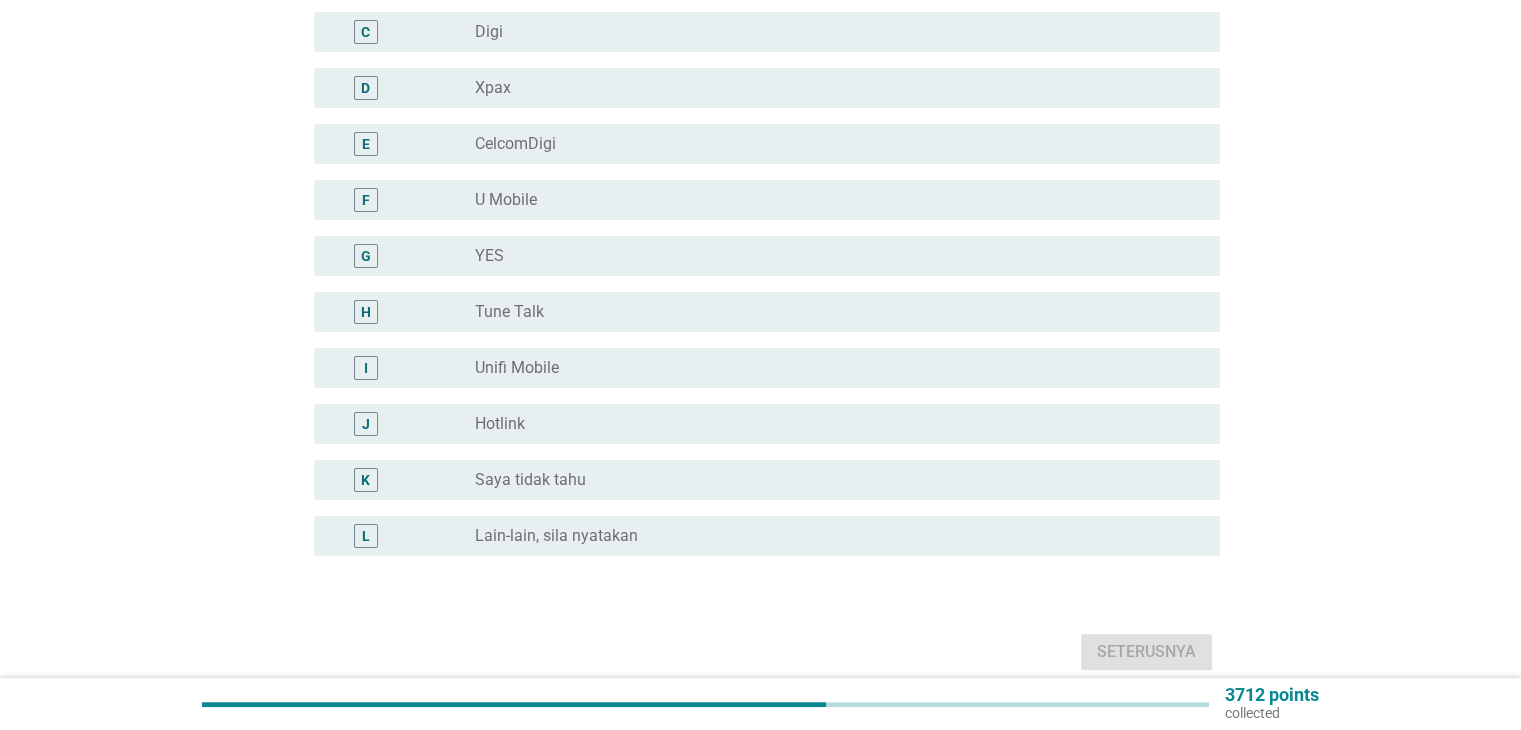 click on "J     radio_button_unchecked Hotlink" at bounding box center [767, 424] 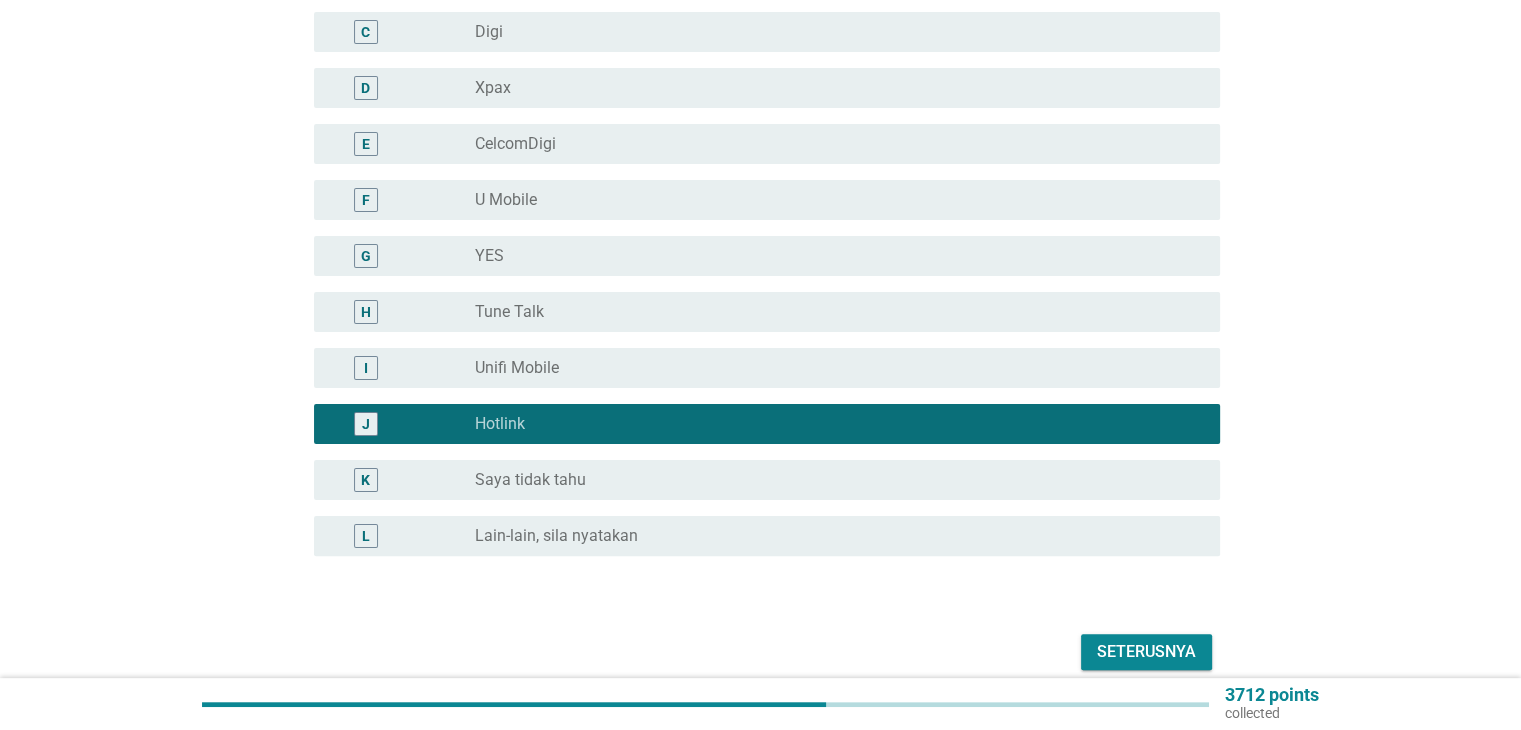 click on "Seterusnya" at bounding box center (1146, 652) 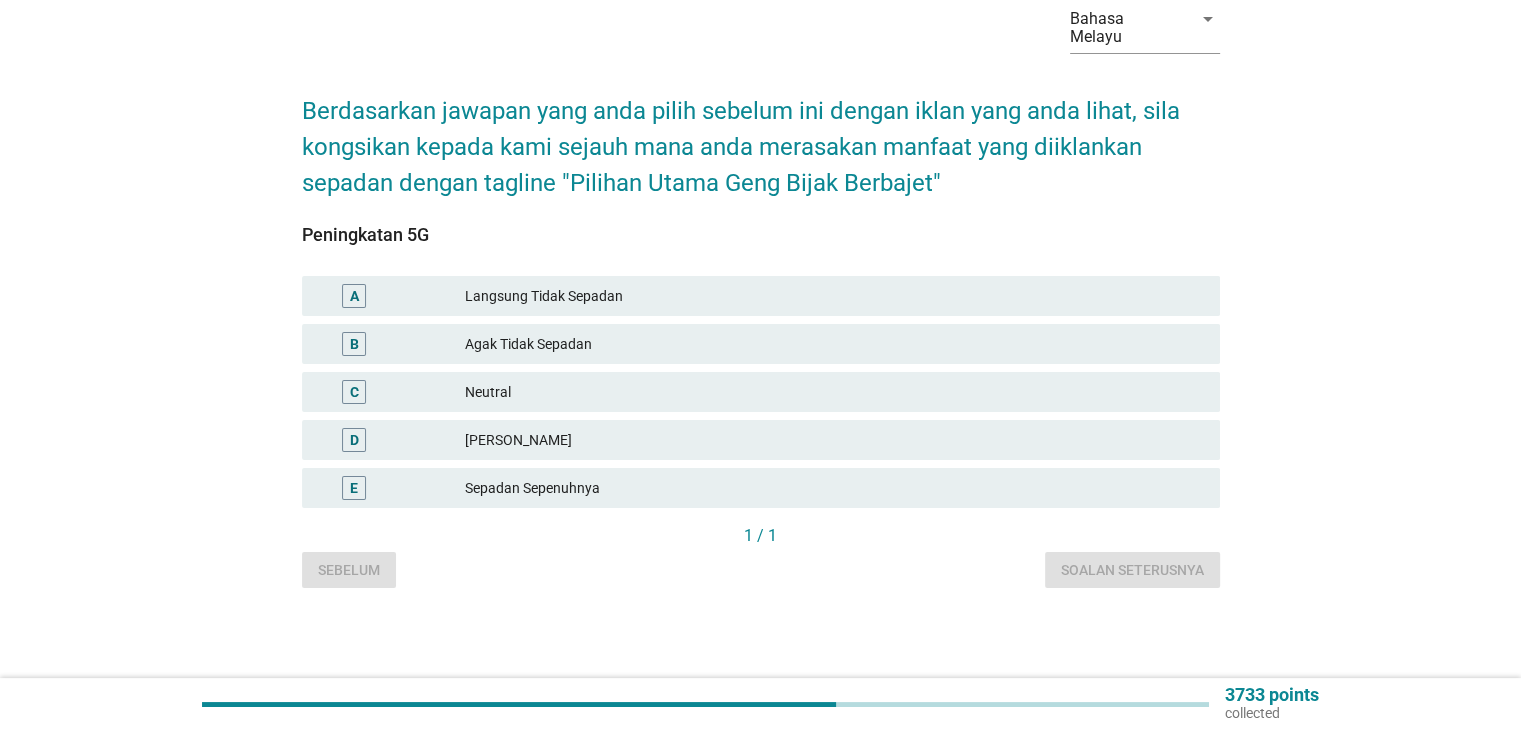 scroll, scrollTop: 0, scrollLeft: 0, axis: both 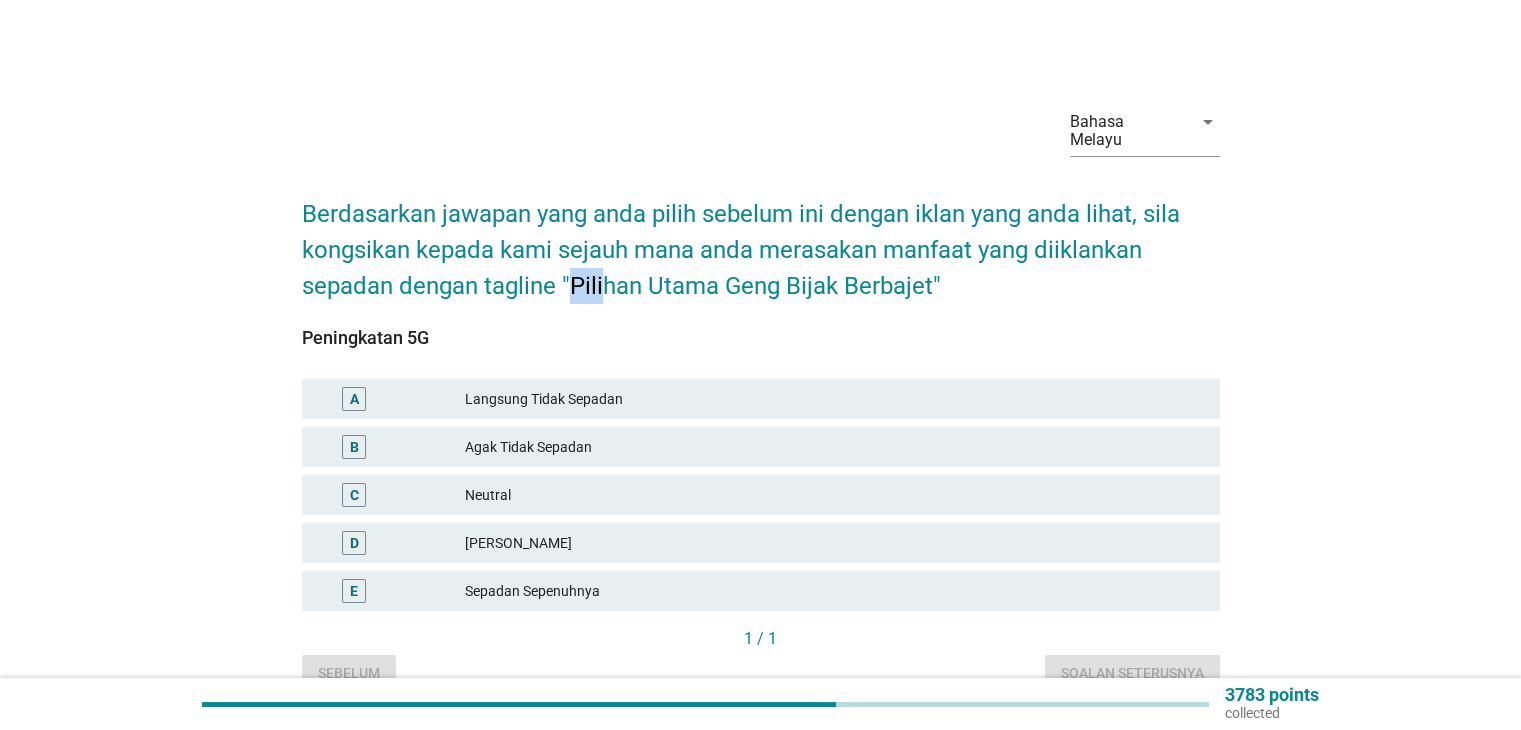 drag, startPoint x: 571, startPoint y: 268, endPoint x: 608, endPoint y: 273, distance: 37.336308 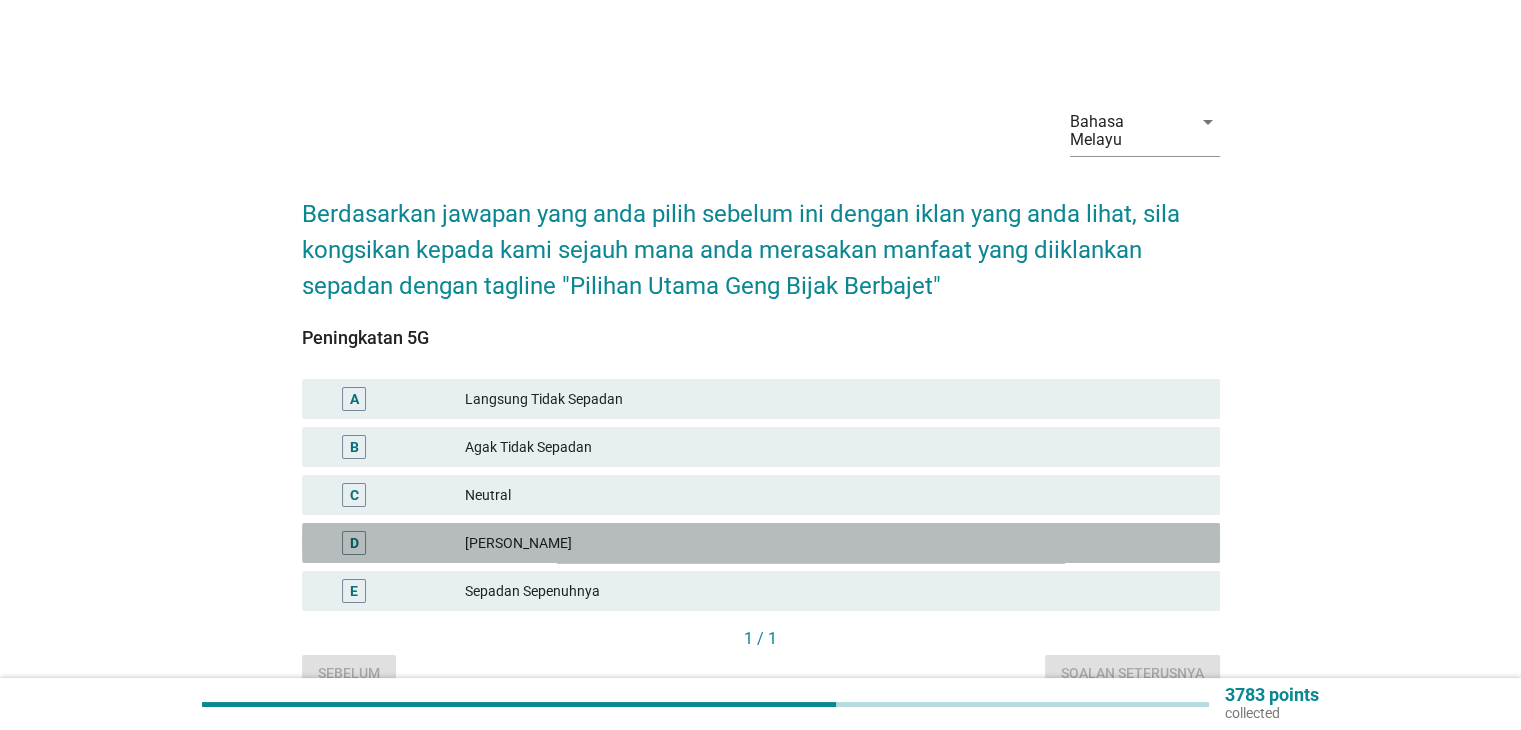 click on "D   [PERSON_NAME]" at bounding box center (761, 543) 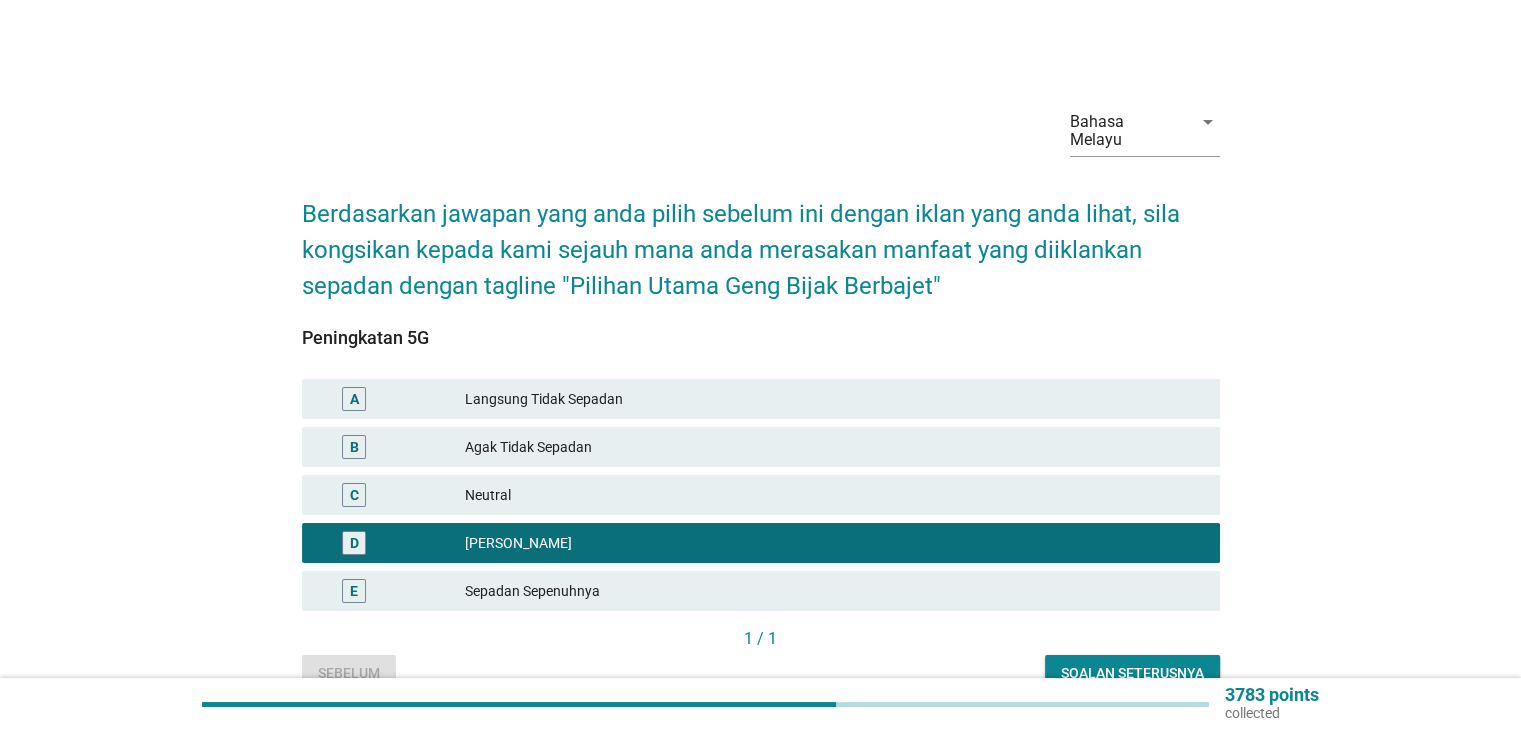 click on "Soalan seterusnya" at bounding box center (1132, 673) 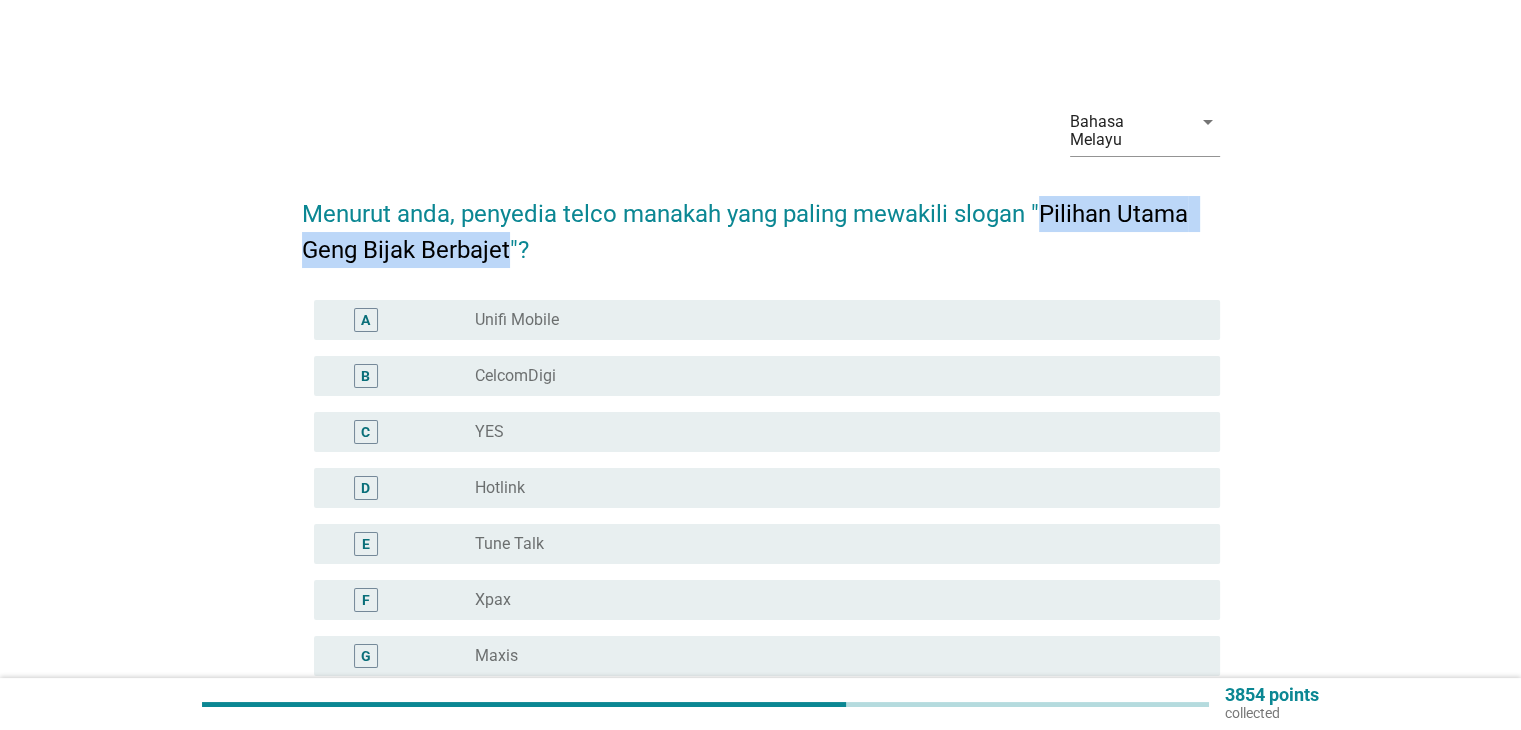 drag, startPoint x: 1041, startPoint y: 194, endPoint x: 508, endPoint y: 230, distance: 534.21436 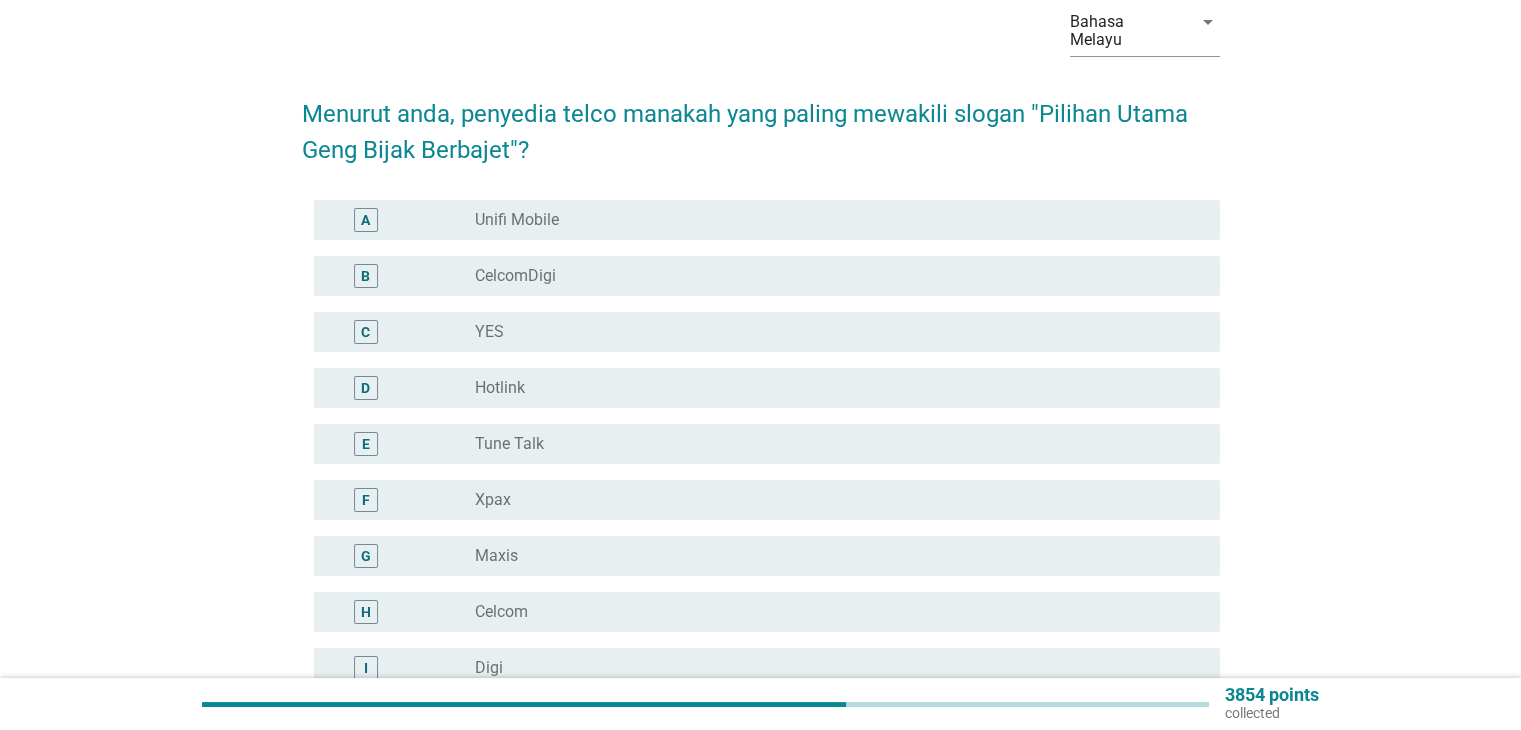 click on "radio_button_unchecked Hotlink" at bounding box center [831, 388] 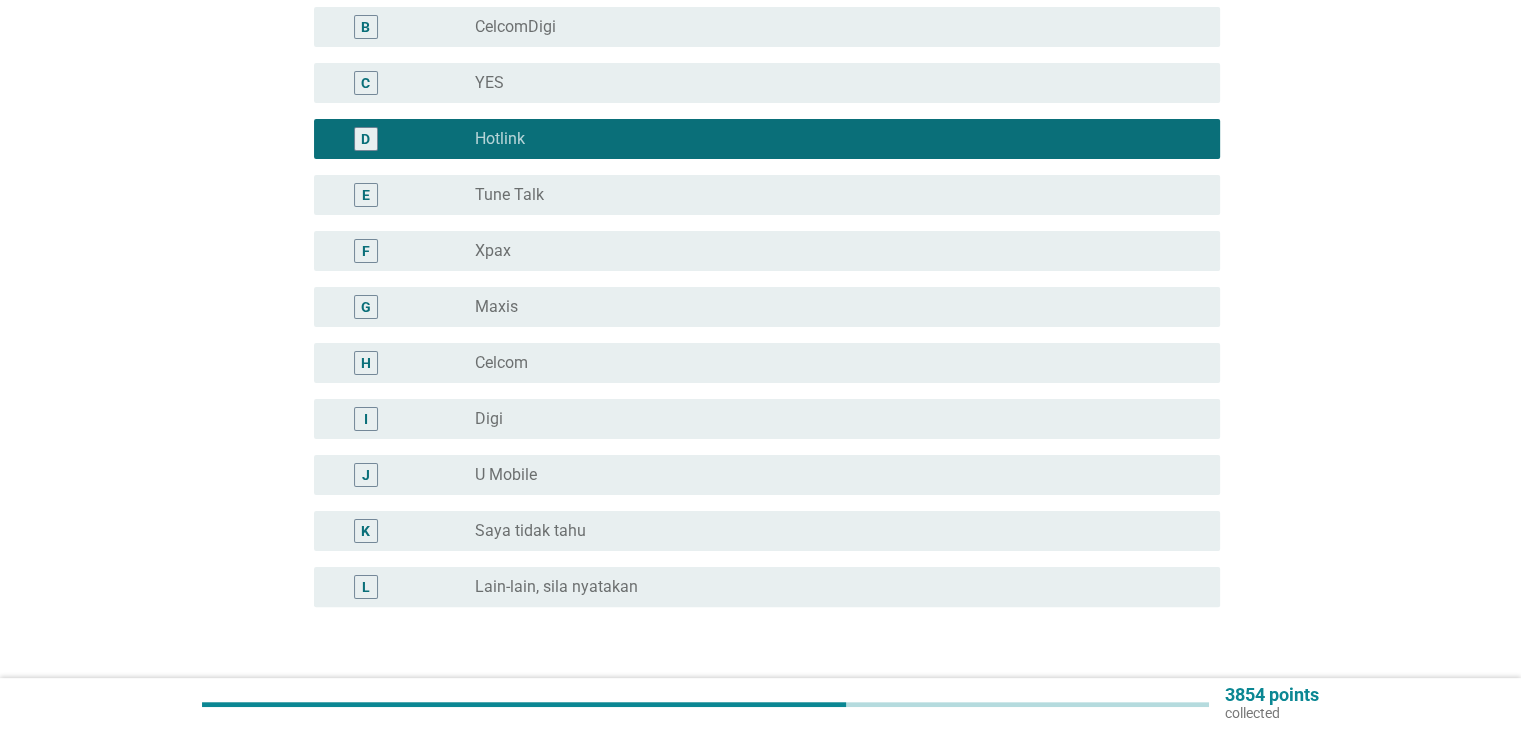 scroll, scrollTop: 400, scrollLeft: 0, axis: vertical 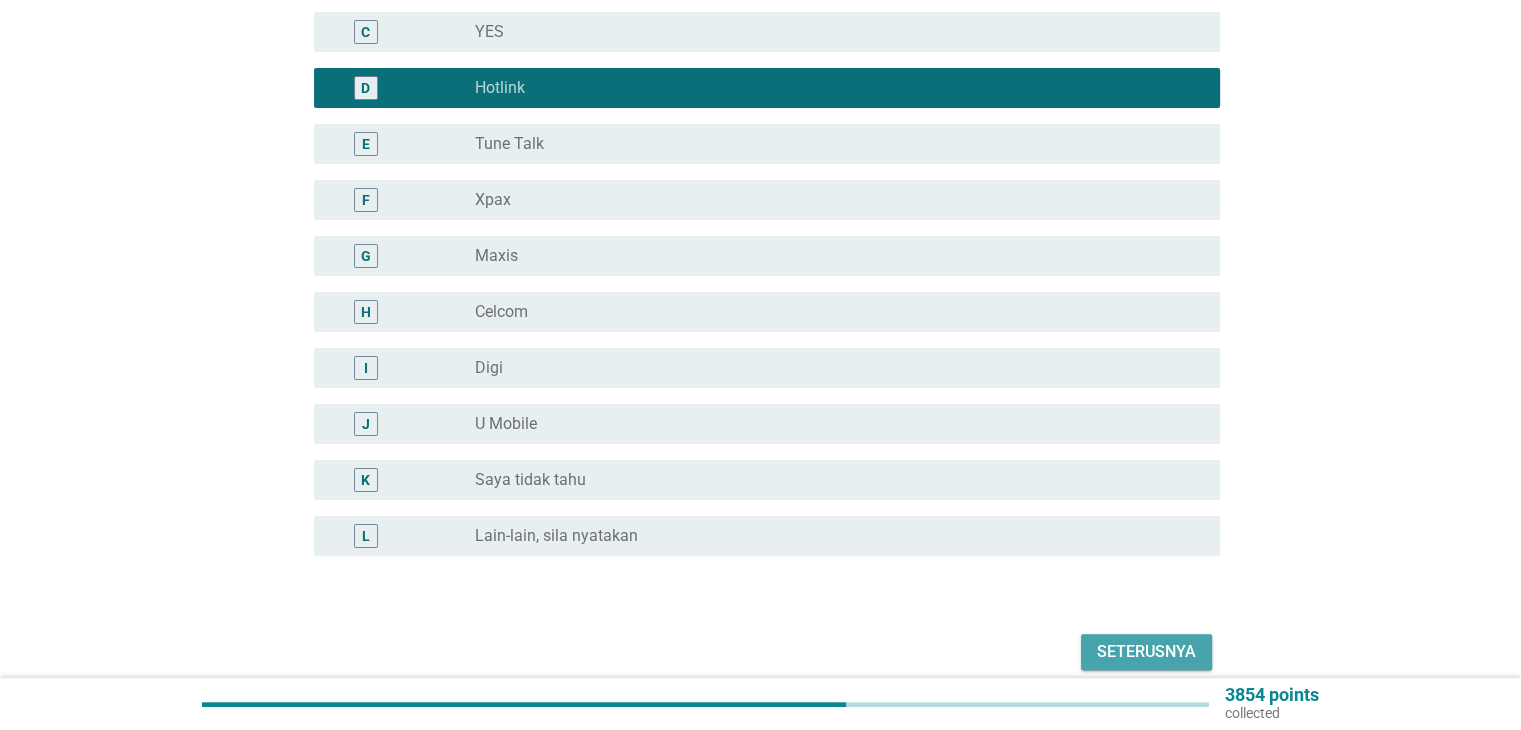 click on "Seterusnya" at bounding box center (1146, 652) 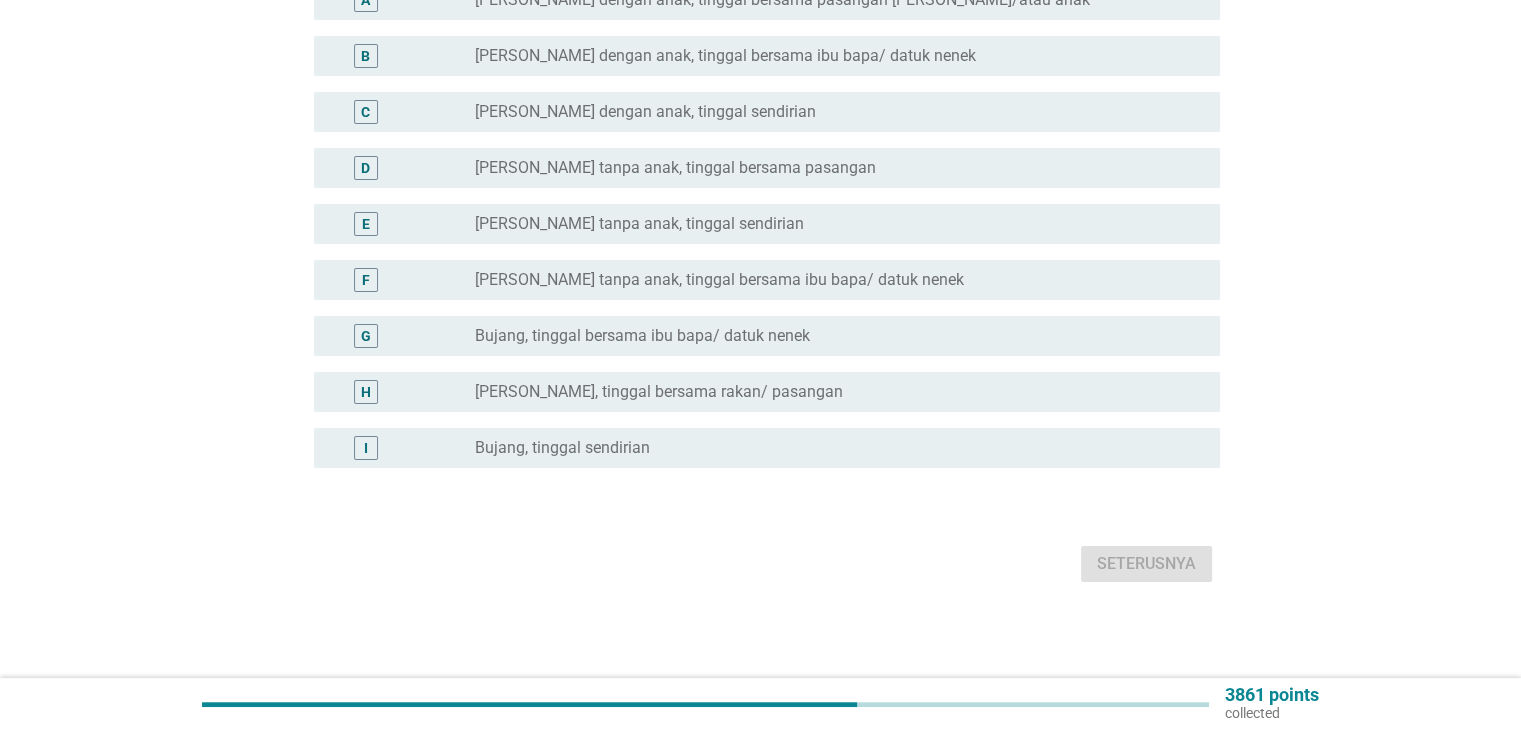 scroll, scrollTop: 0, scrollLeft: 0, axis: both 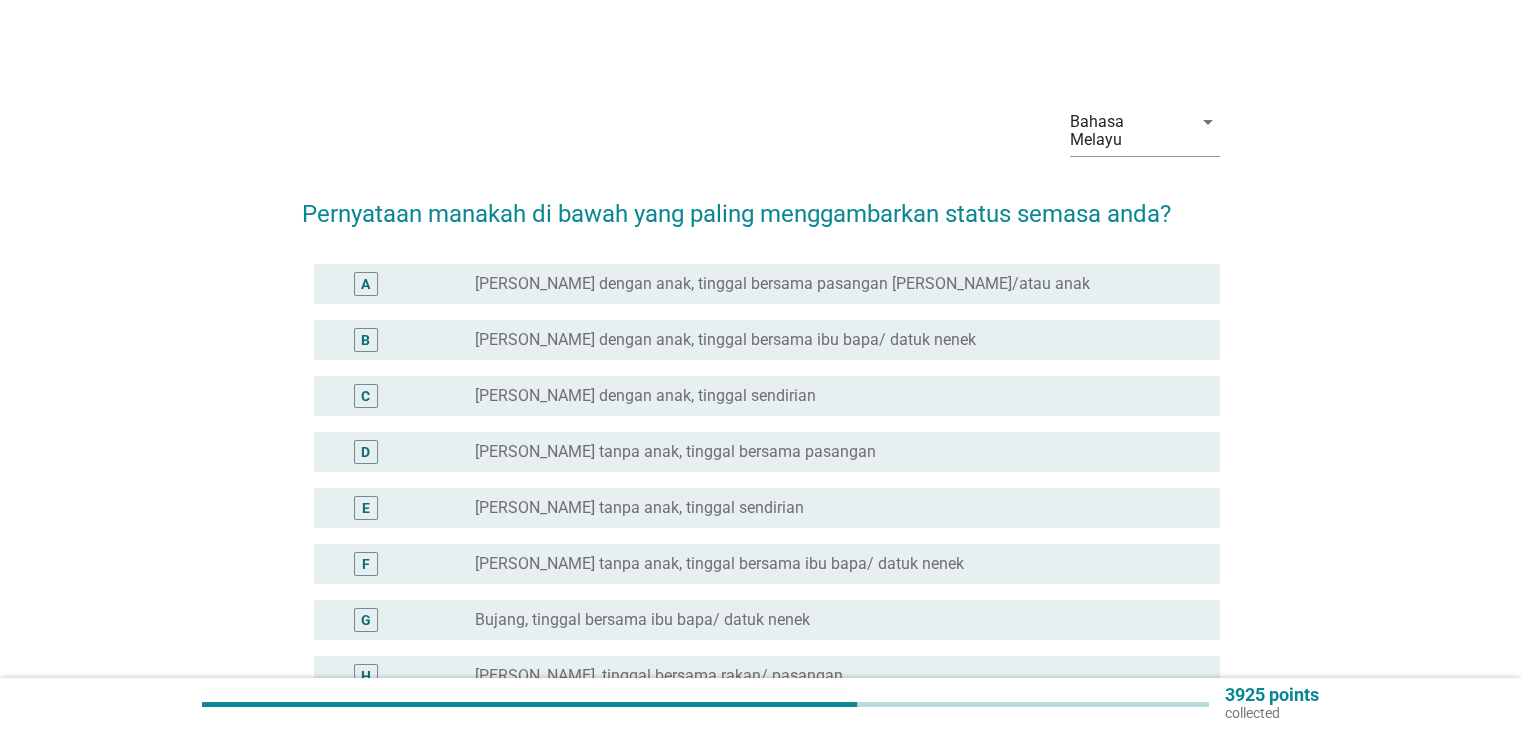 click on "[PERSON_NAME] dengan anak, tinggal bersama pasangan [PERSON_NAME]/atau anak" at bounding box center (782, 284) 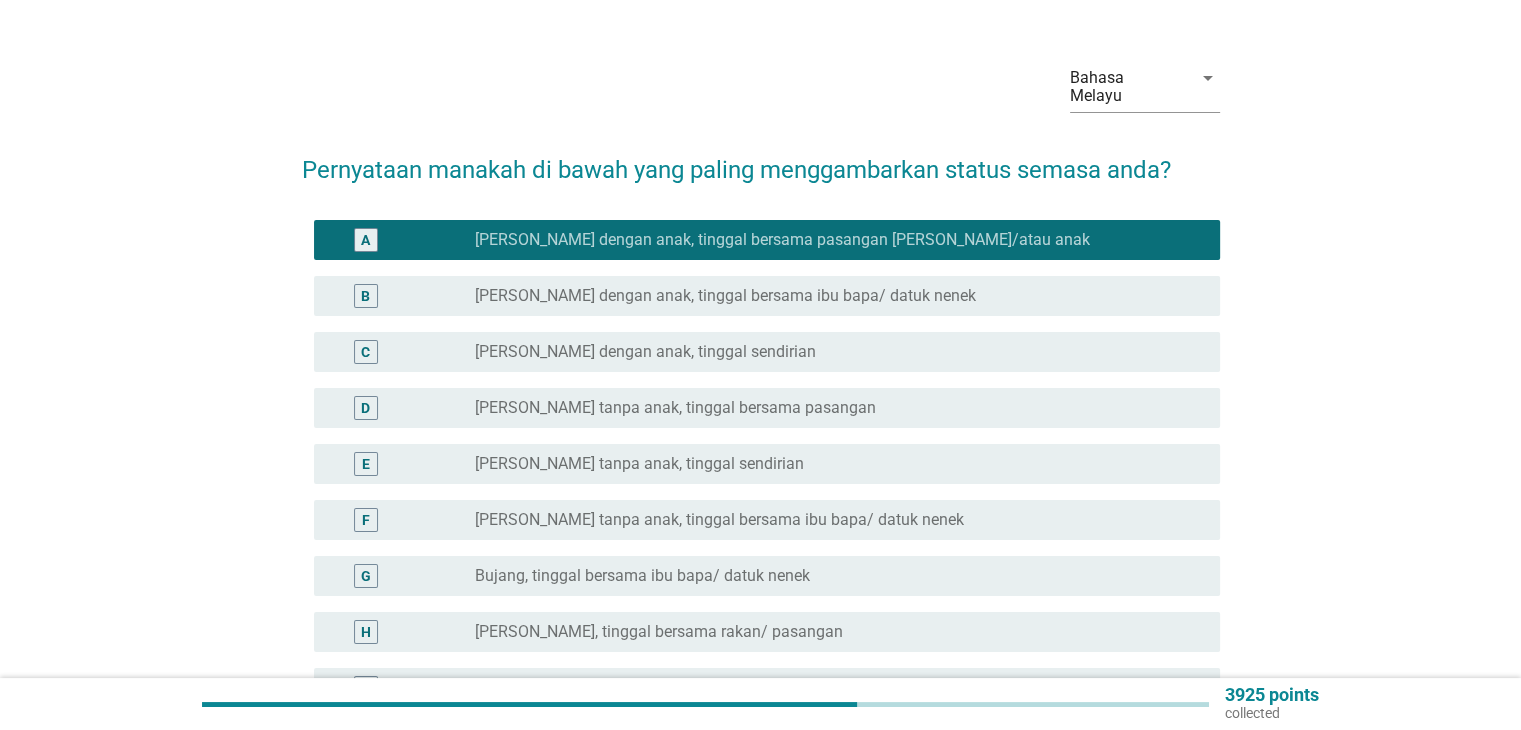 scroll, scrollTop: 200, scrollLeft: 0, axis: vertical 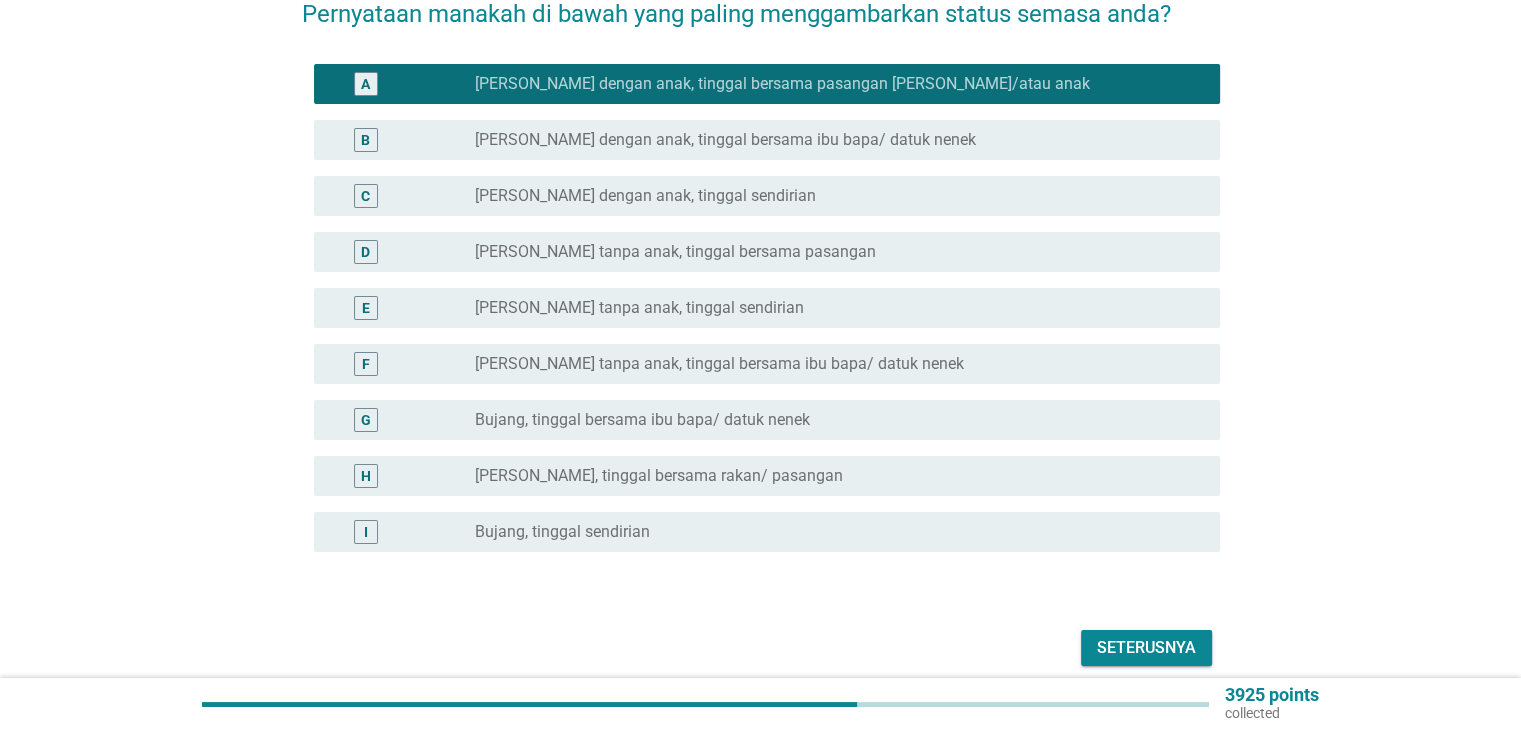 click on "Seterusnya" at bounding box center [1146, 648] 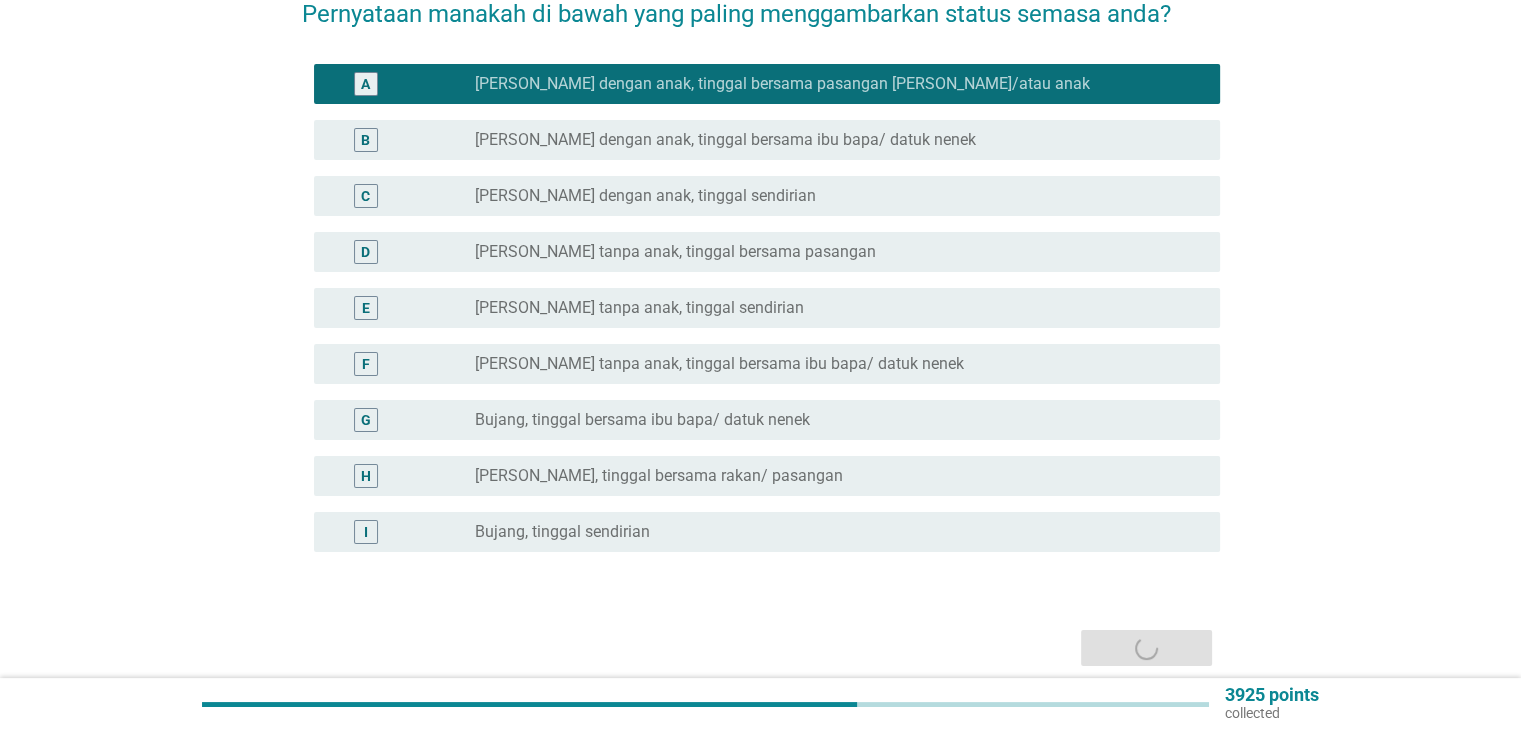 scroll, scrollTop: 0, scrollLeft: 0, axis: both 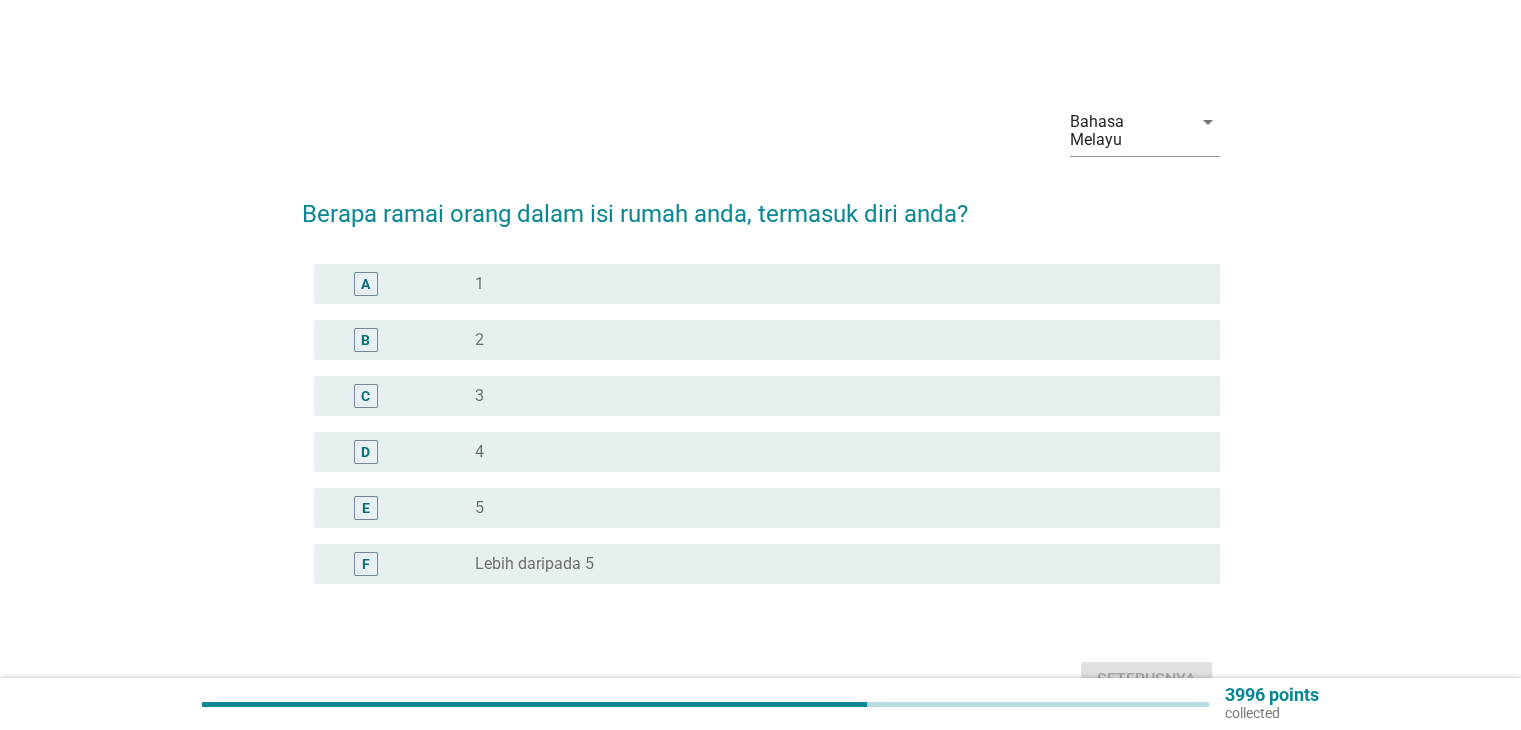 click on "4" at bounding box center [479, 452] 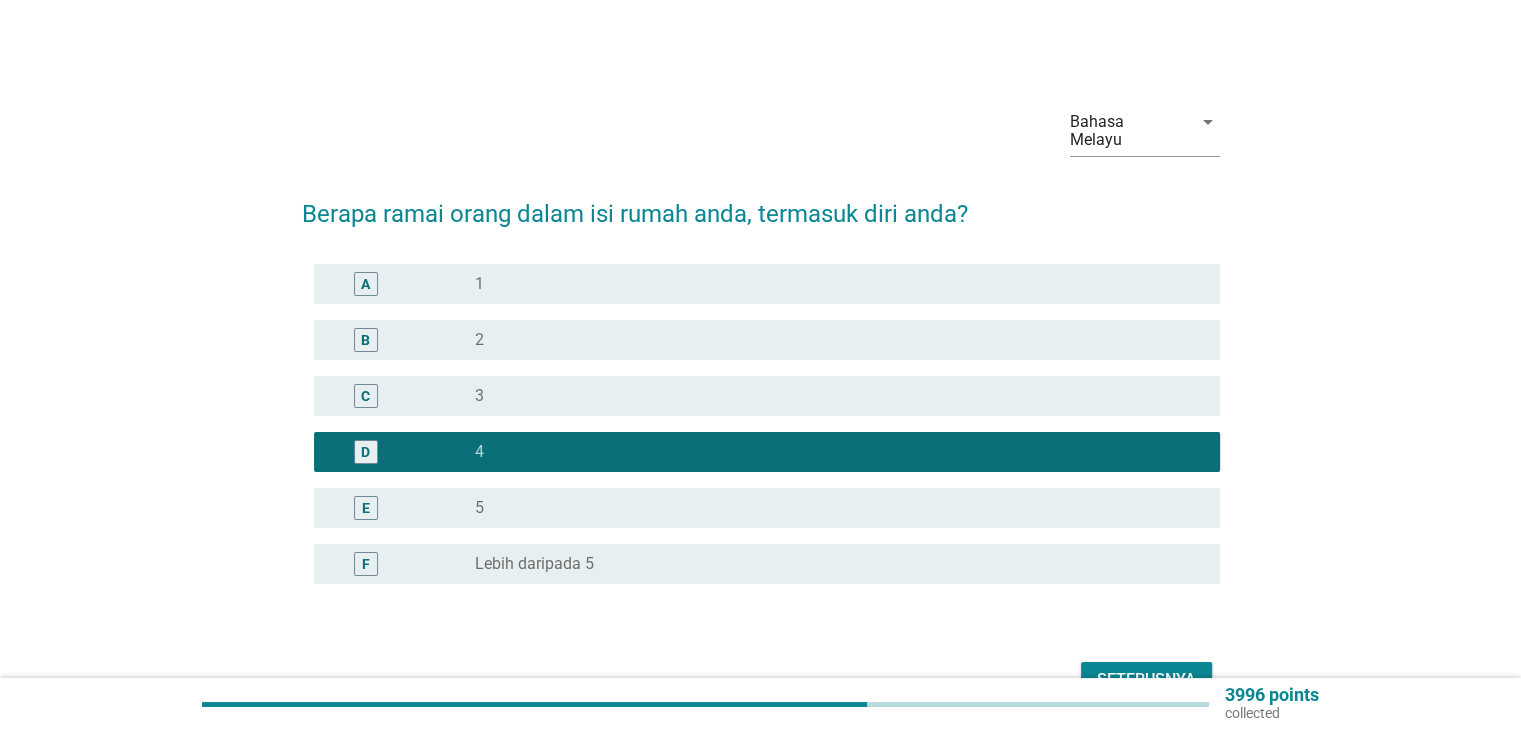 click on "Seterusnya" at bounding box center (1146, 680) 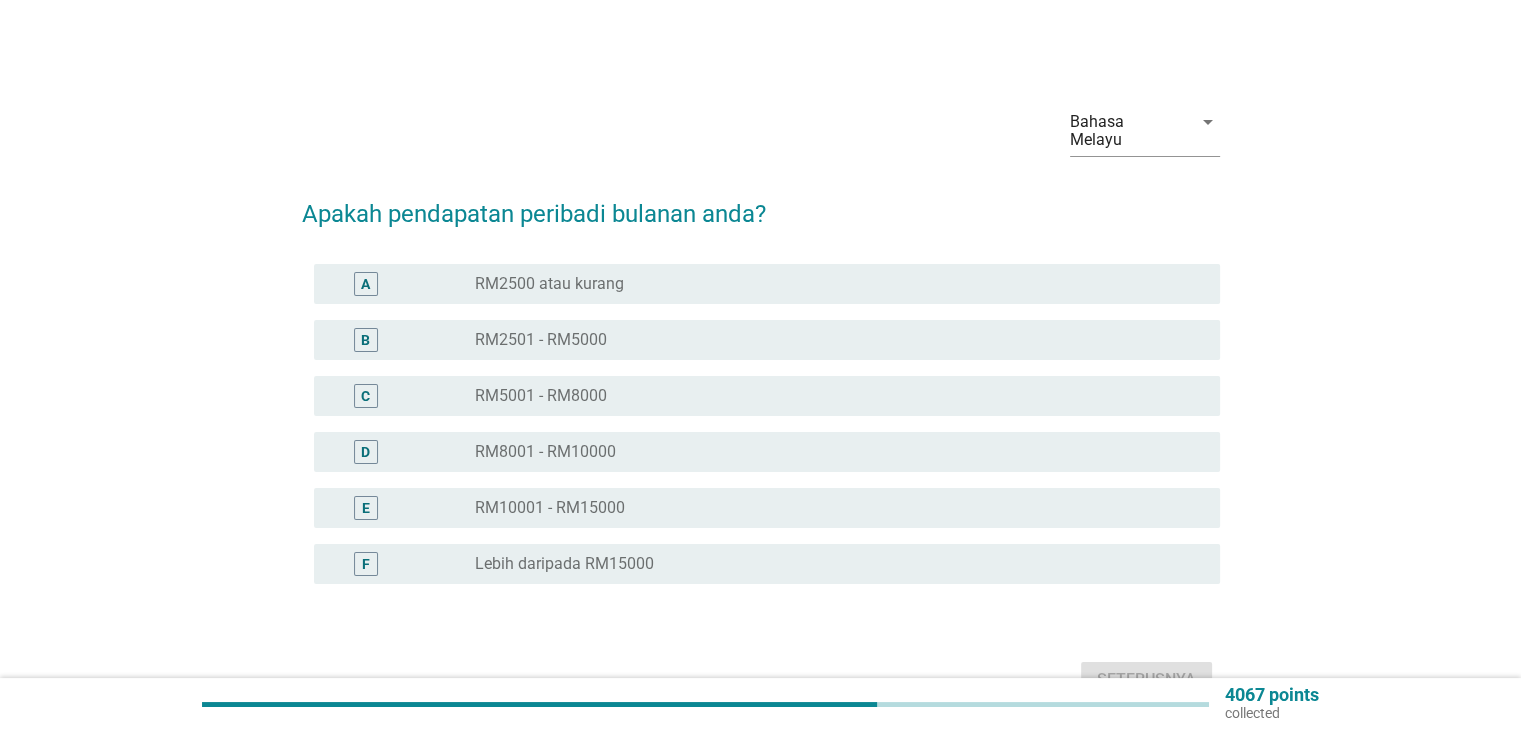 click on "RM2501 - RM5000" at bounding box center (541, 340) 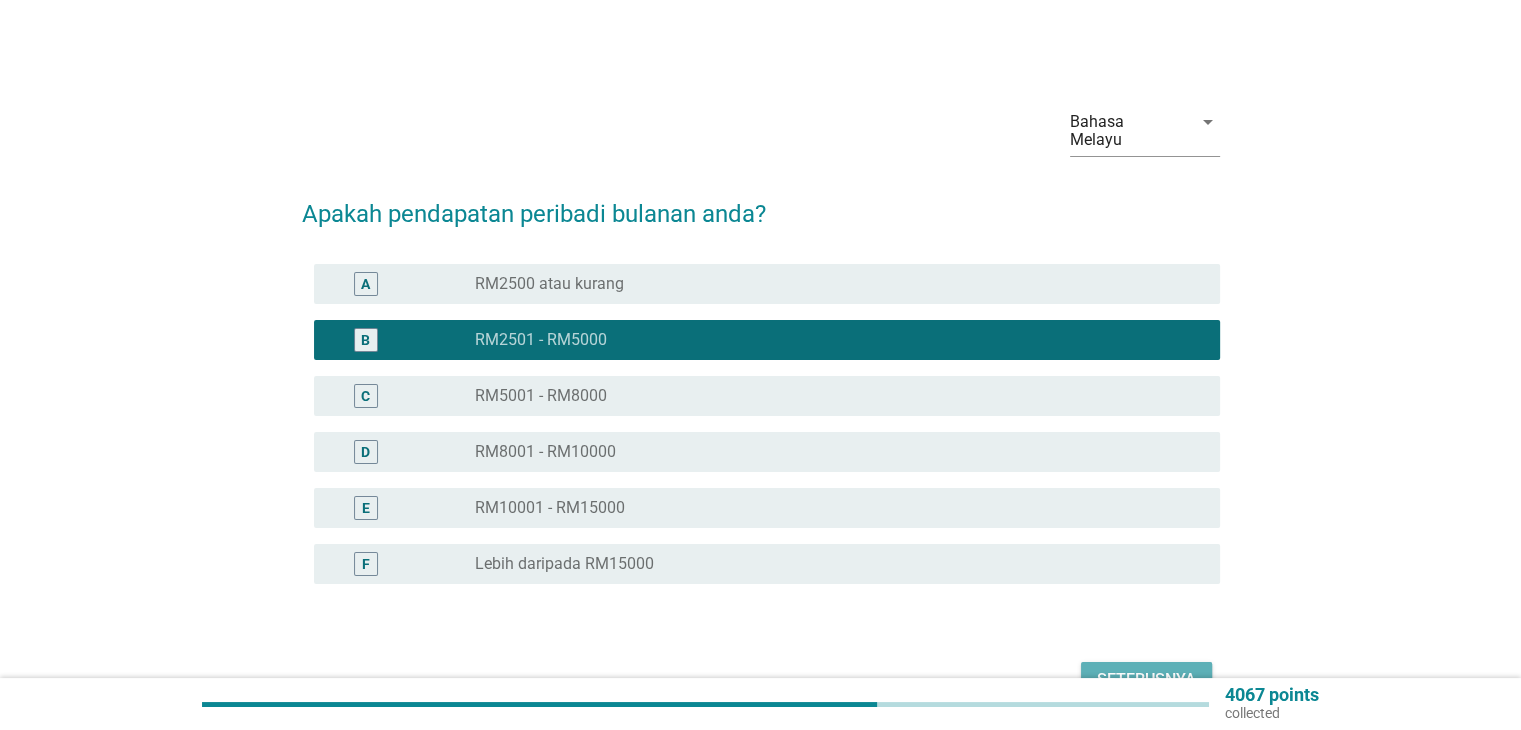 click on "Seterusnya" at bounding box center [1146, 680] 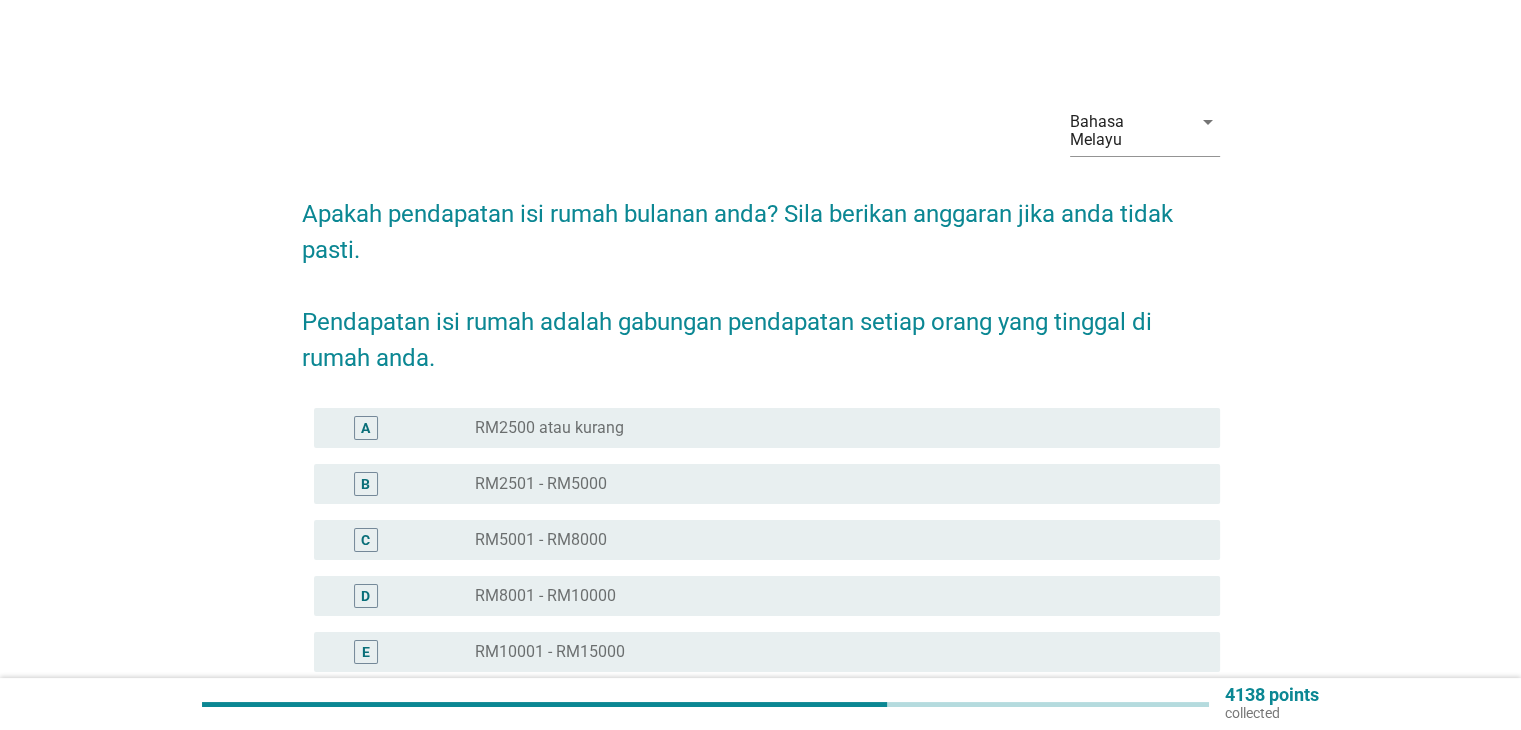 click on "radio_button_unchecked RM8001 - RM10000" at bounding box center (831, 596) 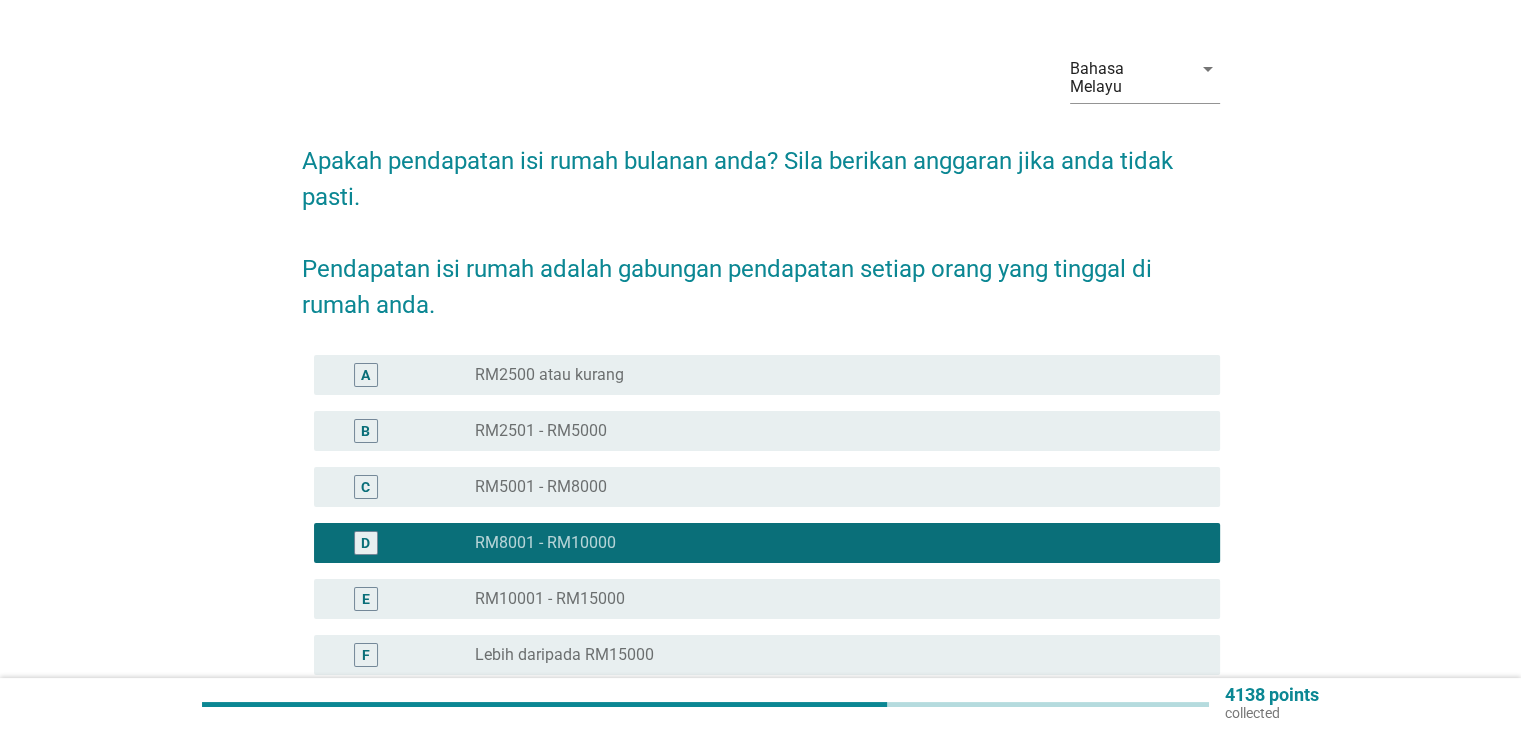 scroll, scrollTop: 242, scrollLeft: 0, axis: vertical 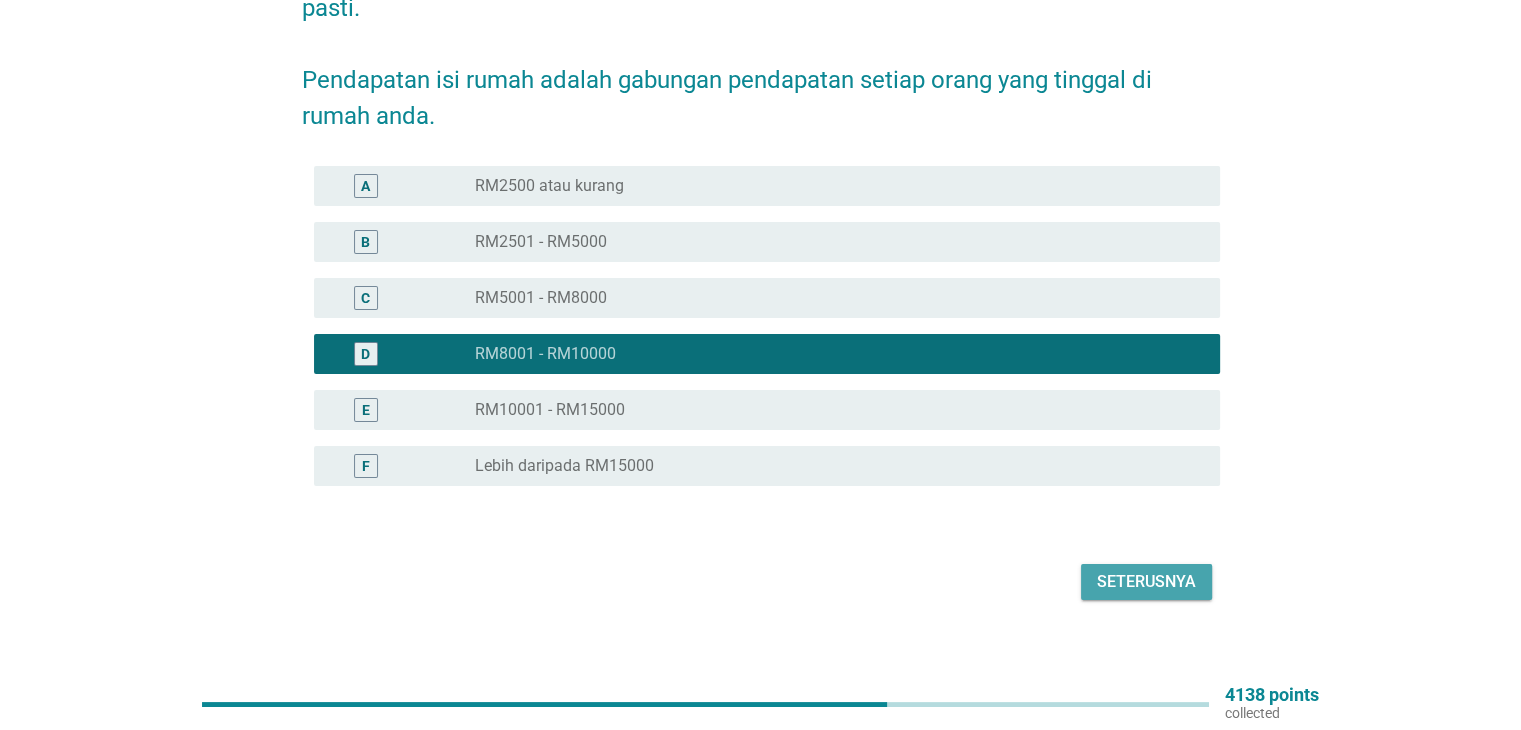 click on "Seterusnya" at bounding box center [1146, 582] 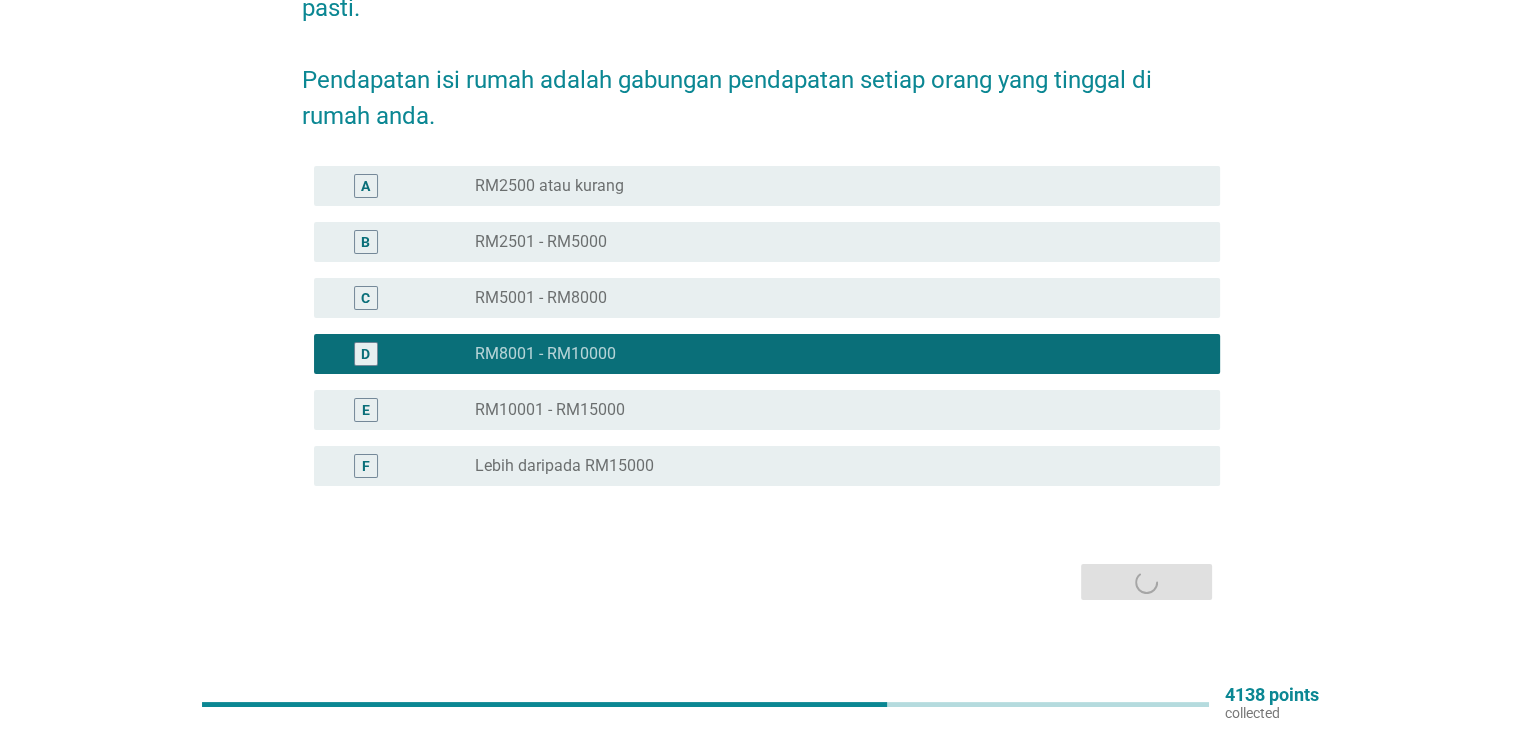 scroll, scrollTop: 0, scrollLeft: 0, axis: both 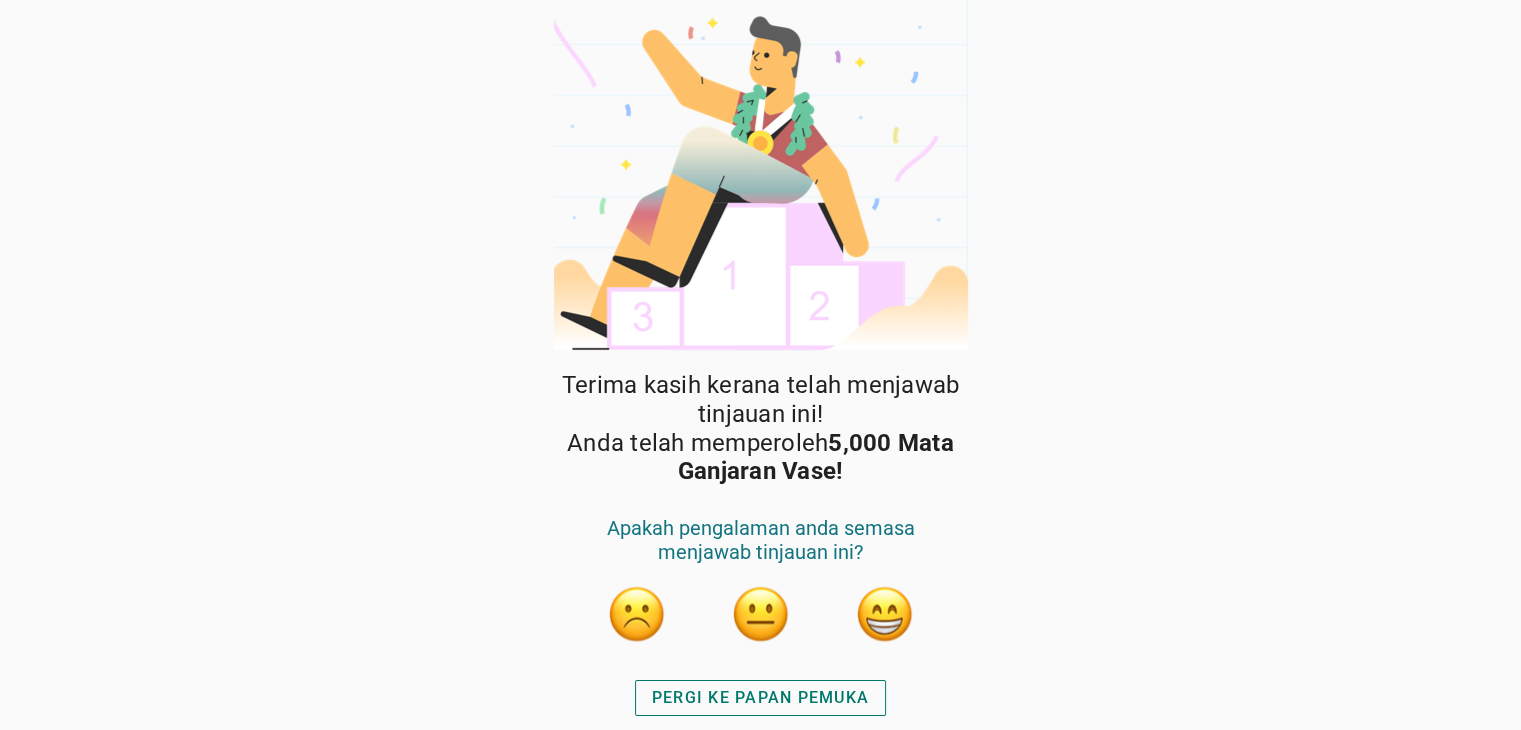 click on "PERGI KE PAPAN PEMUKA" at bounding box center (760, 698) 